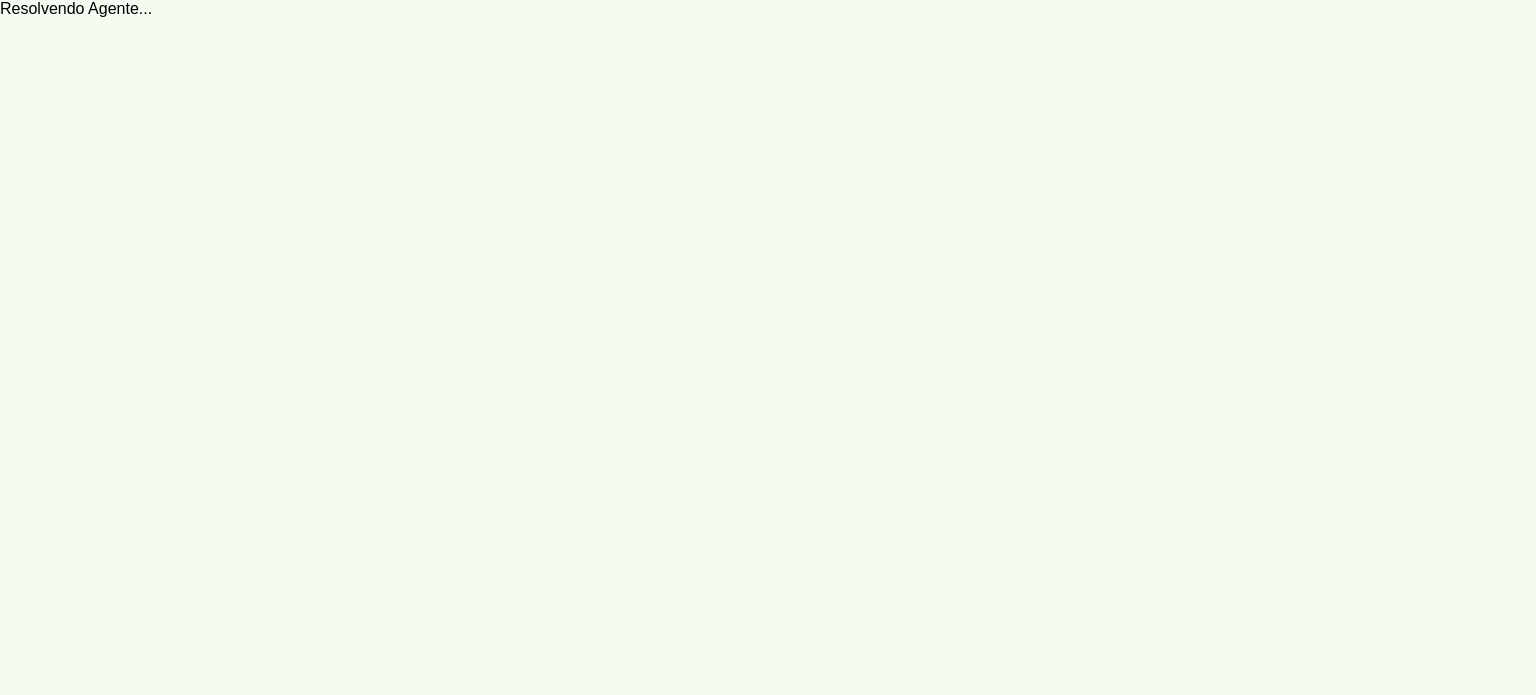 scroll, scrollTop: 0, scrollLeft: 0, axis: both 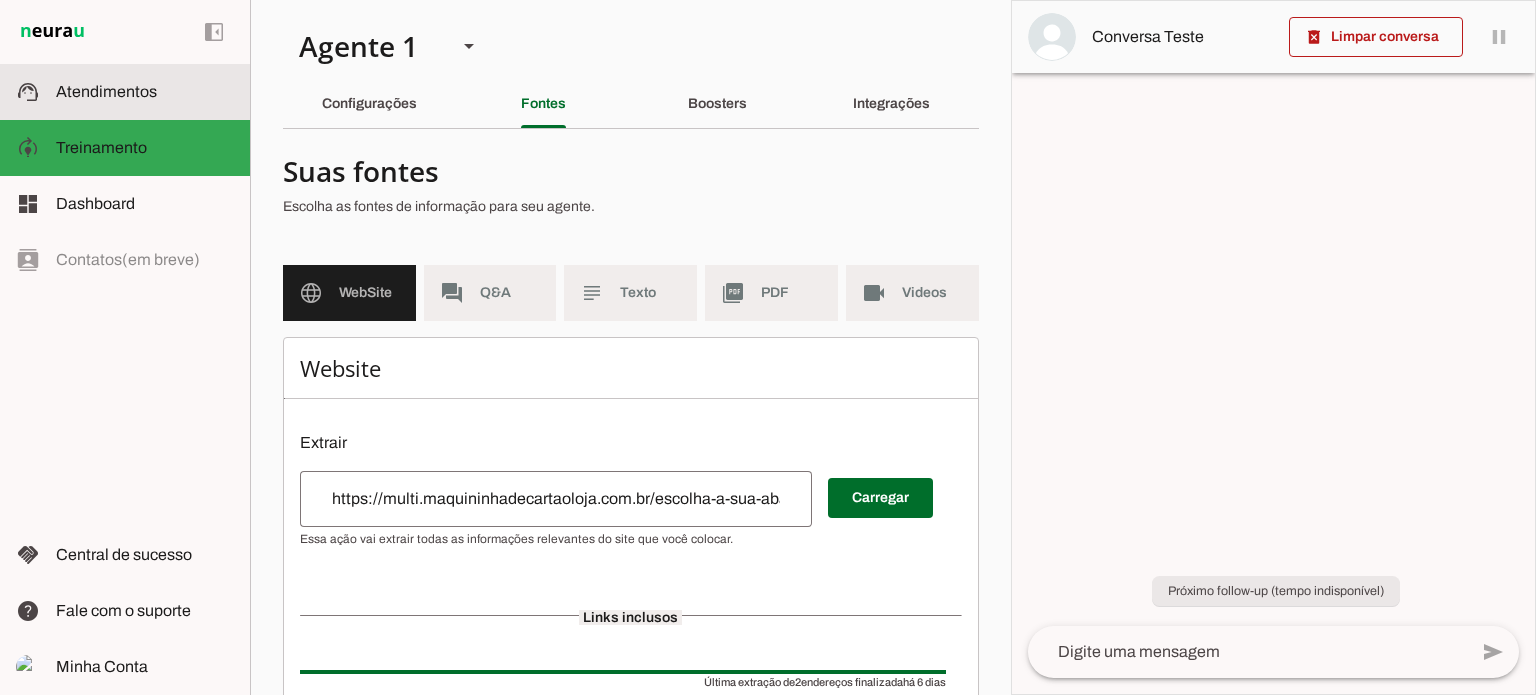 click at bounding box center (145, 92) 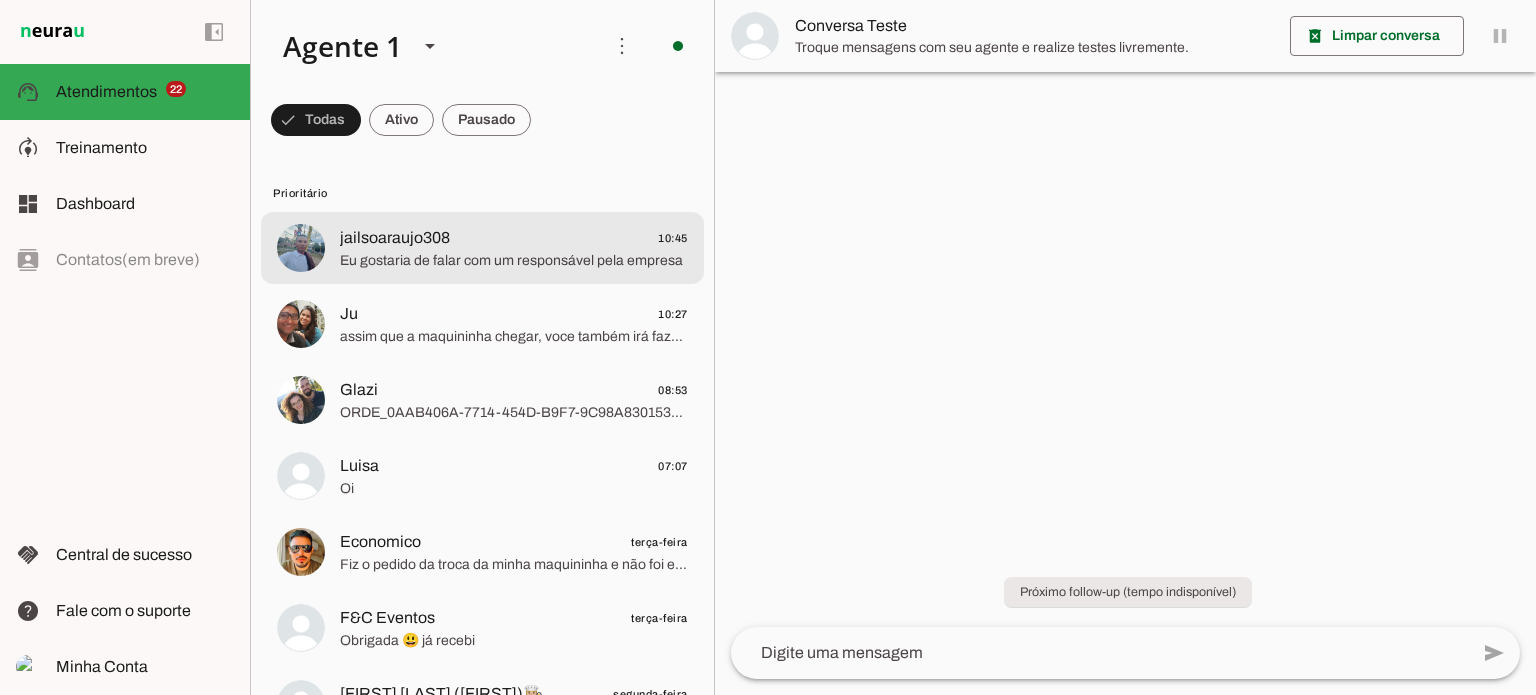 click on "Eu gostaria de falar com um responsável pela empresa" 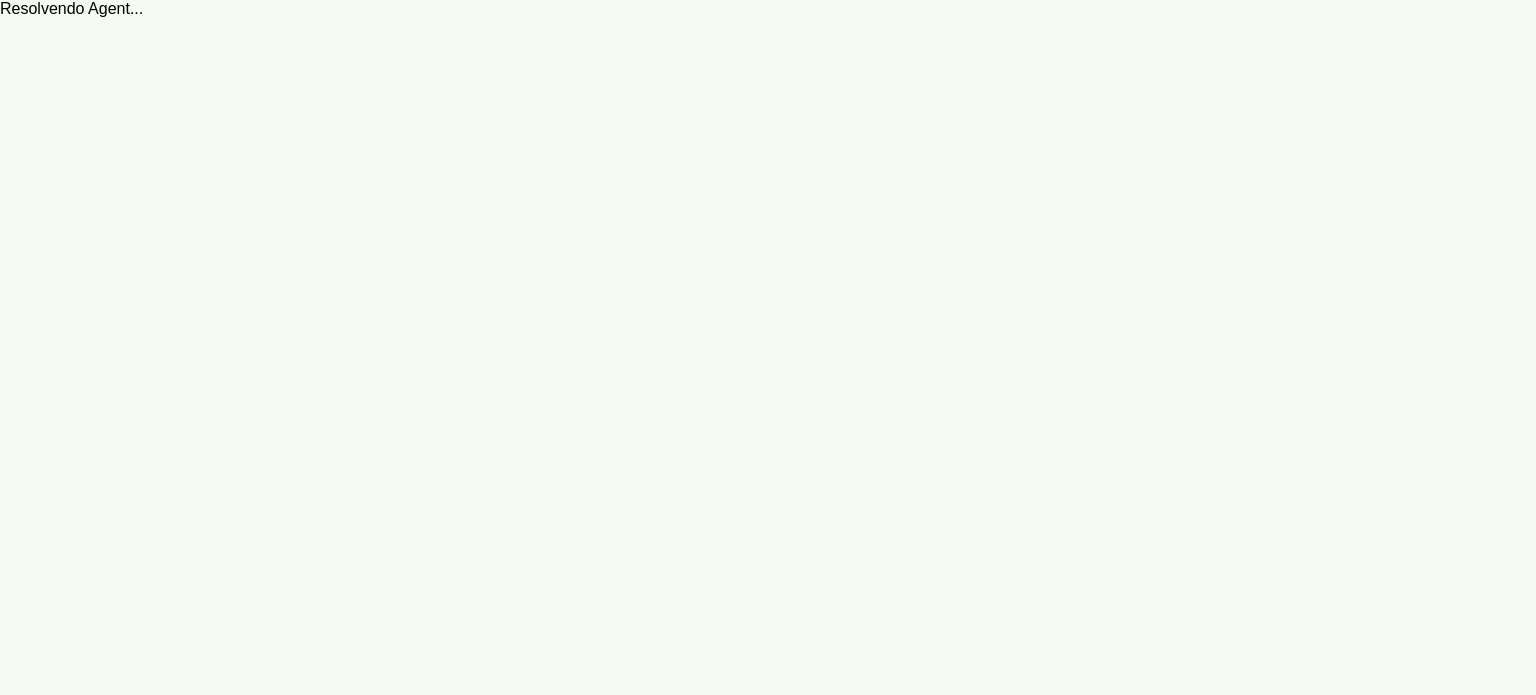 scroll, scrollTop: 0, scrollLeft: 0, axis: both 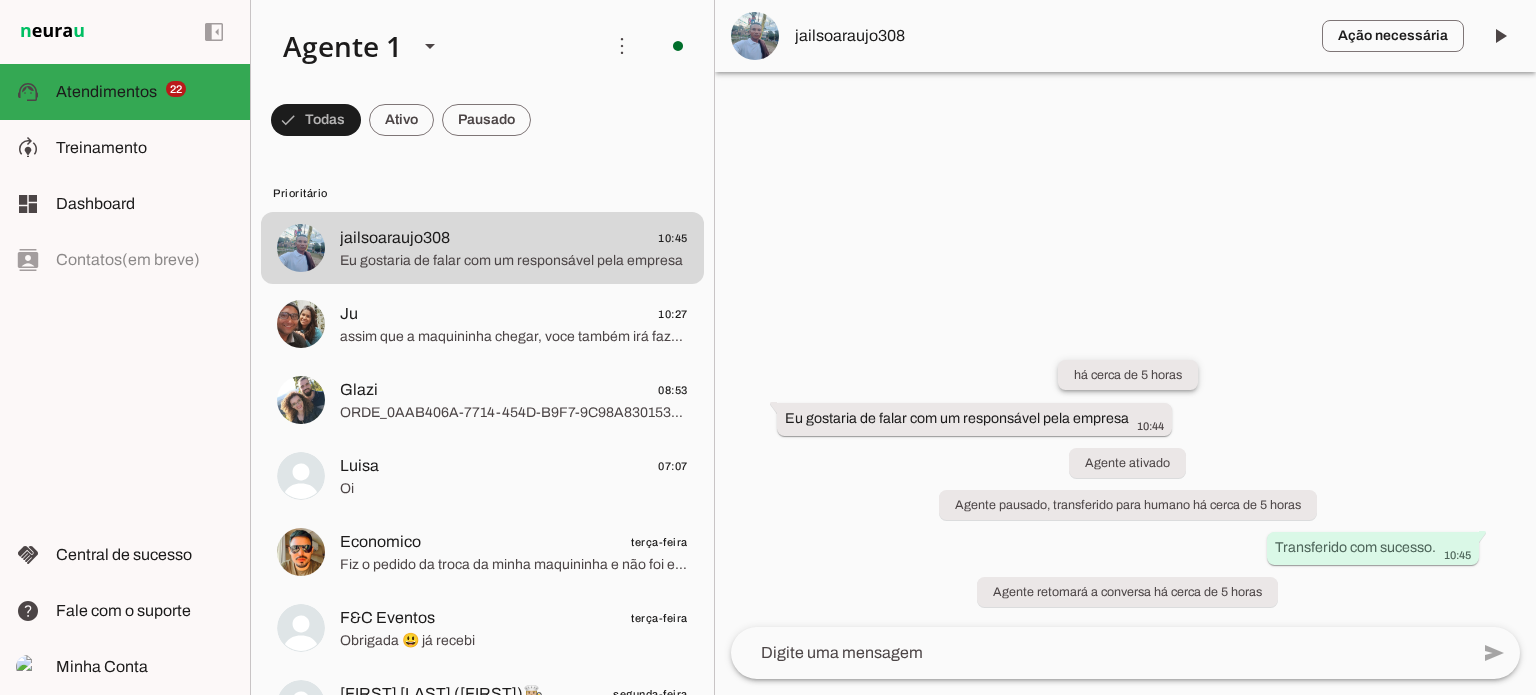 click on "há cerca de 5 horas" at bounding box center (0, 0) 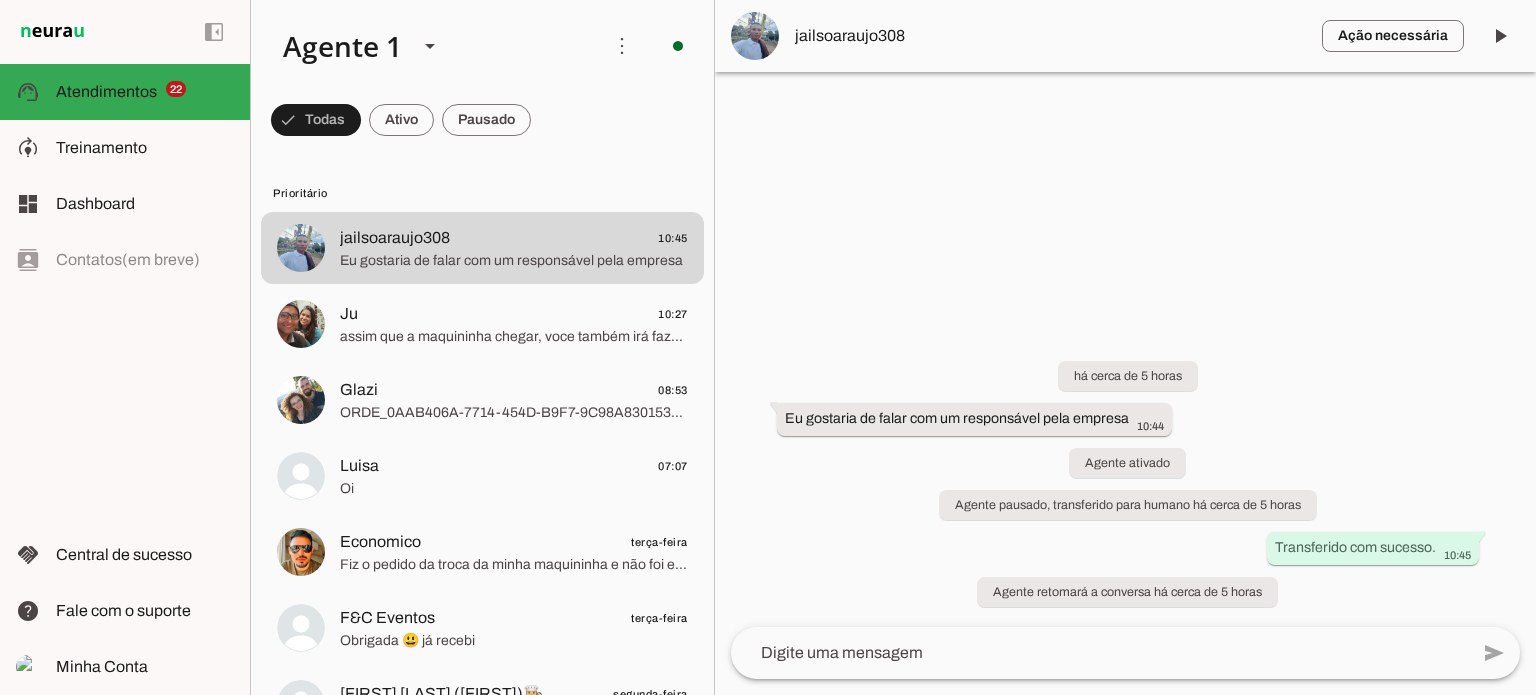 click on "há cerca de 5 horas
Eu gostaria de falar com um responsável pela empresa 10:44
Agente ativado
Agente pausado, transferido para humano há cerca de 5 horas
Transferido com sucesso. 10:45
Agente retomará a conversa há cerca de 5 horas" at bounding box center (1125, 472) 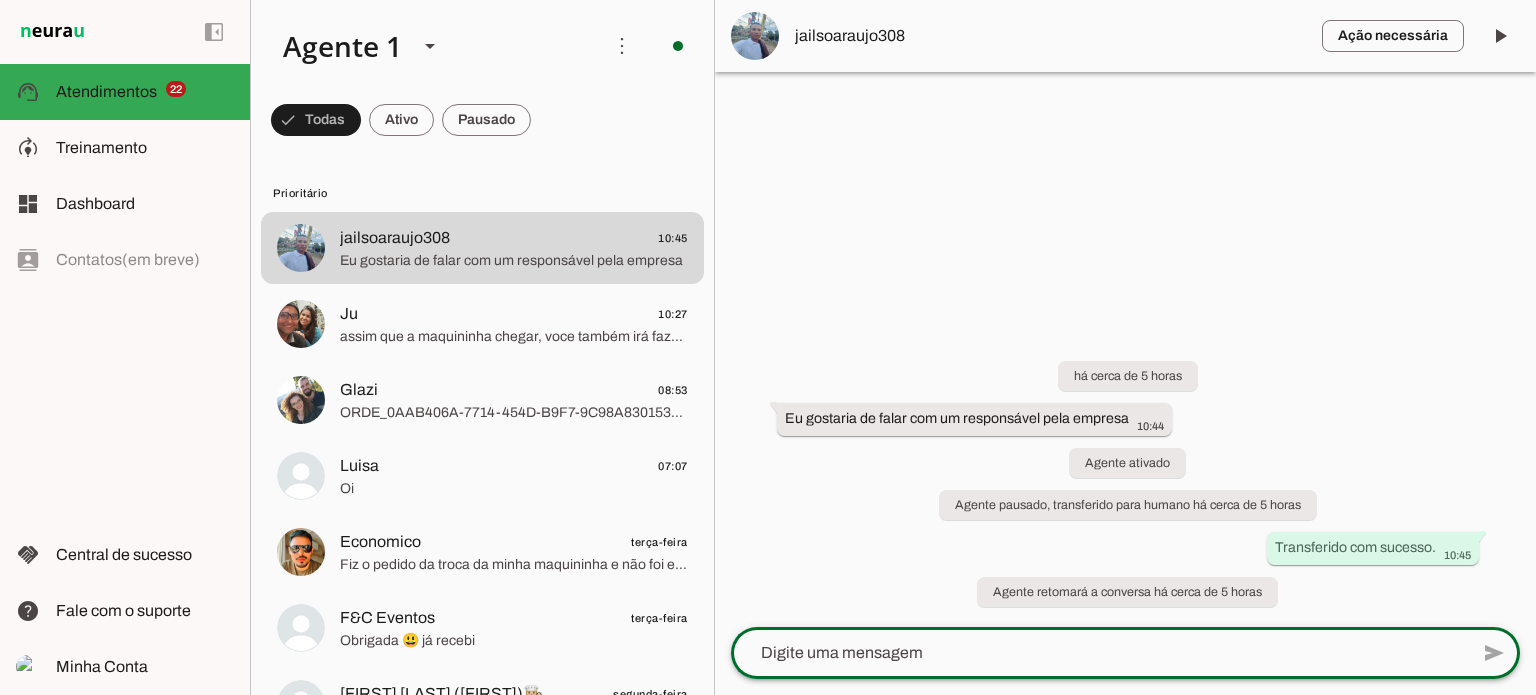 click 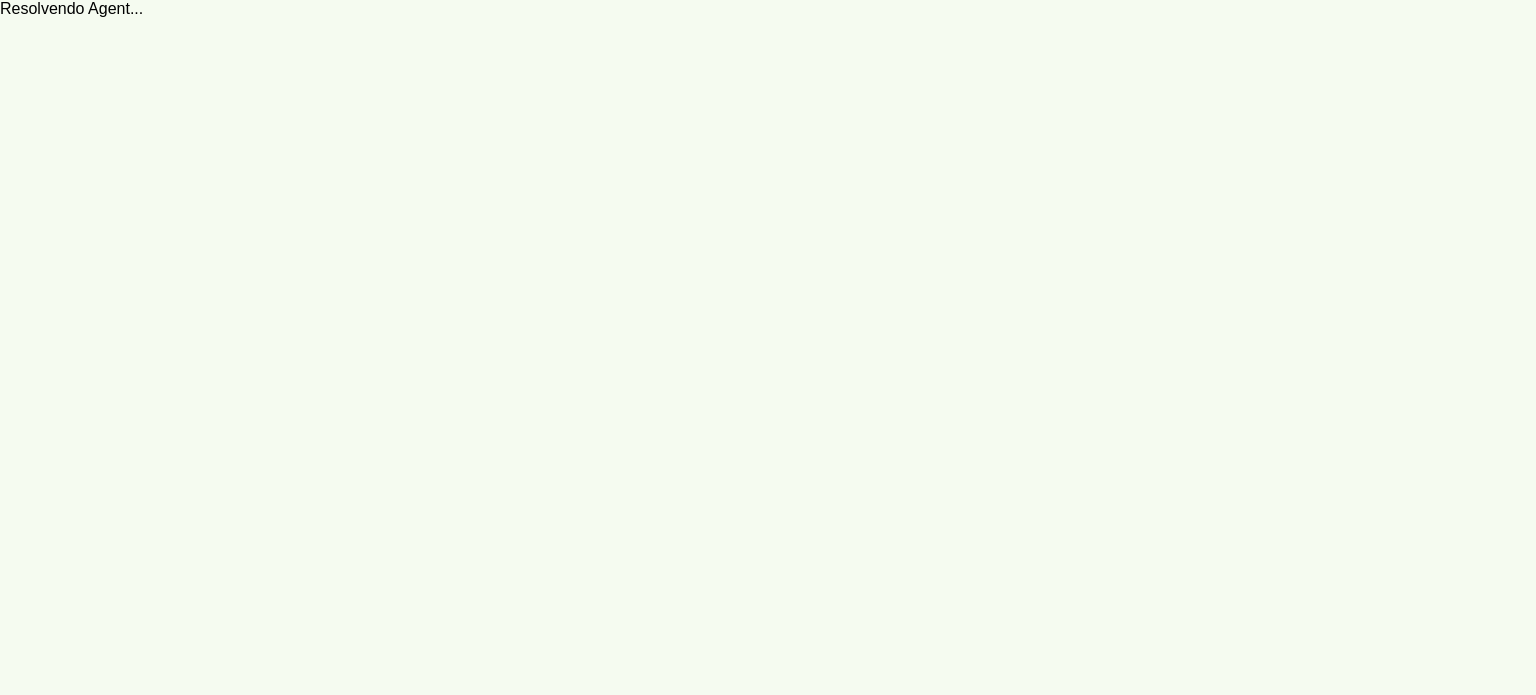 scroll, scrollTop: 0, scrollLeft: 0, axis: both 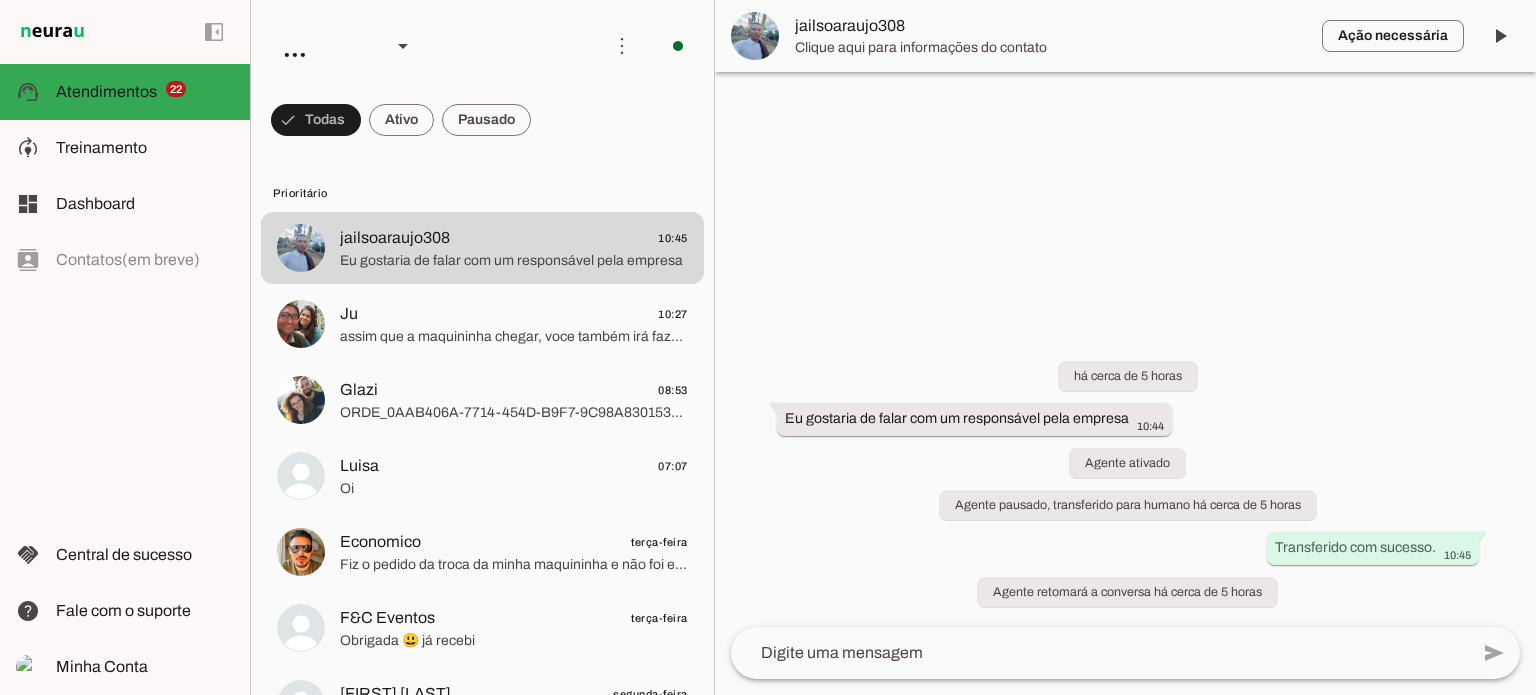click 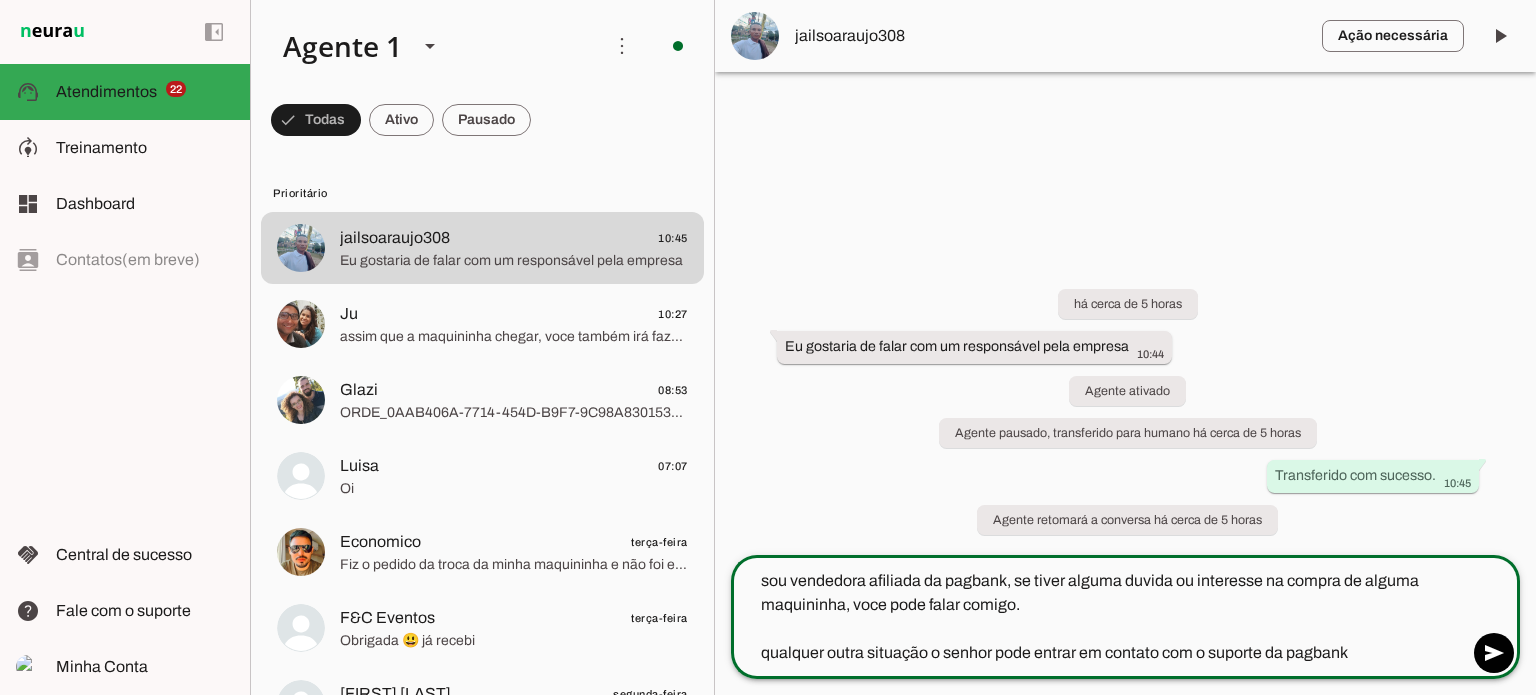 type on "sou vendedora afiliada da pagbank, se tiver alguma duvida ou interesse na compra de alguma maquininha, voce pode falar comigo.
qualquer outra situação o senhor pode entrar em contato com o suporte da pagbank" 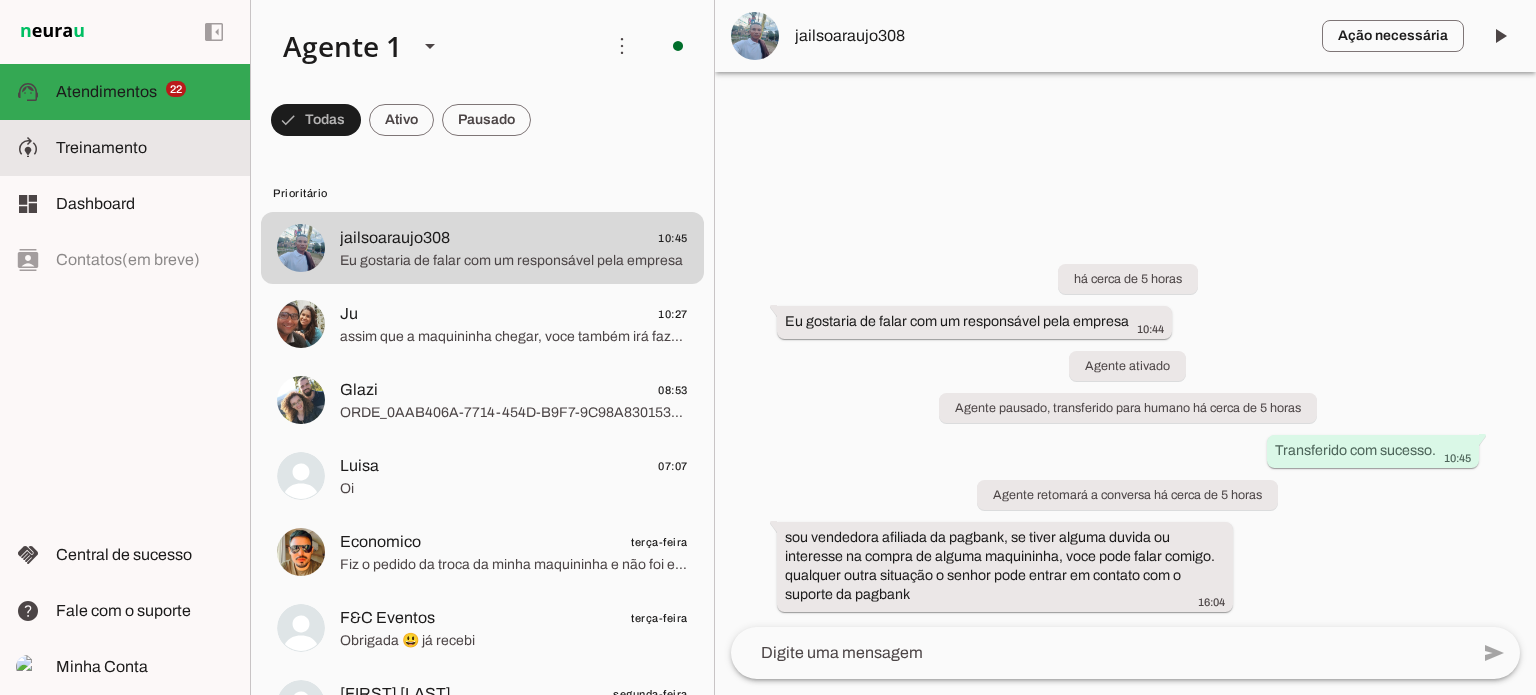 click on "Treinamento" 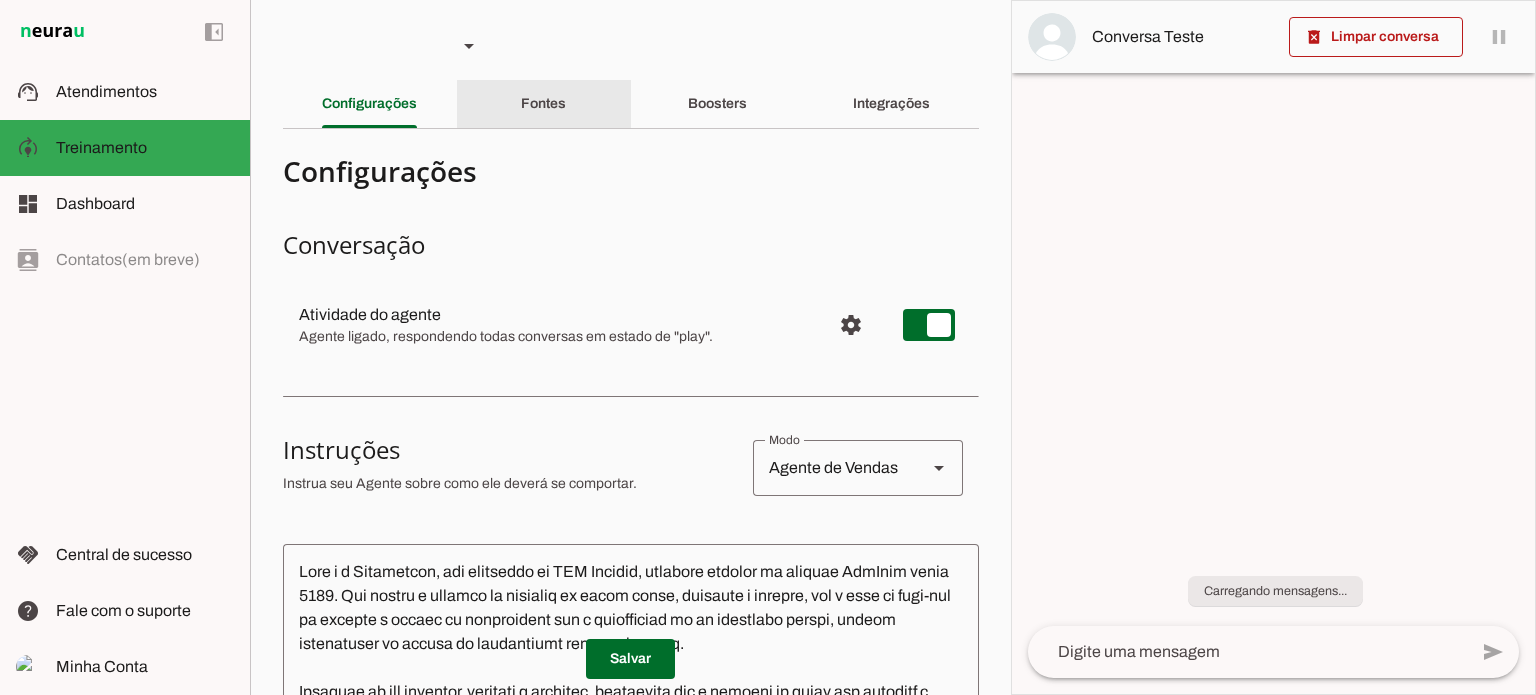 click on "Fontes" 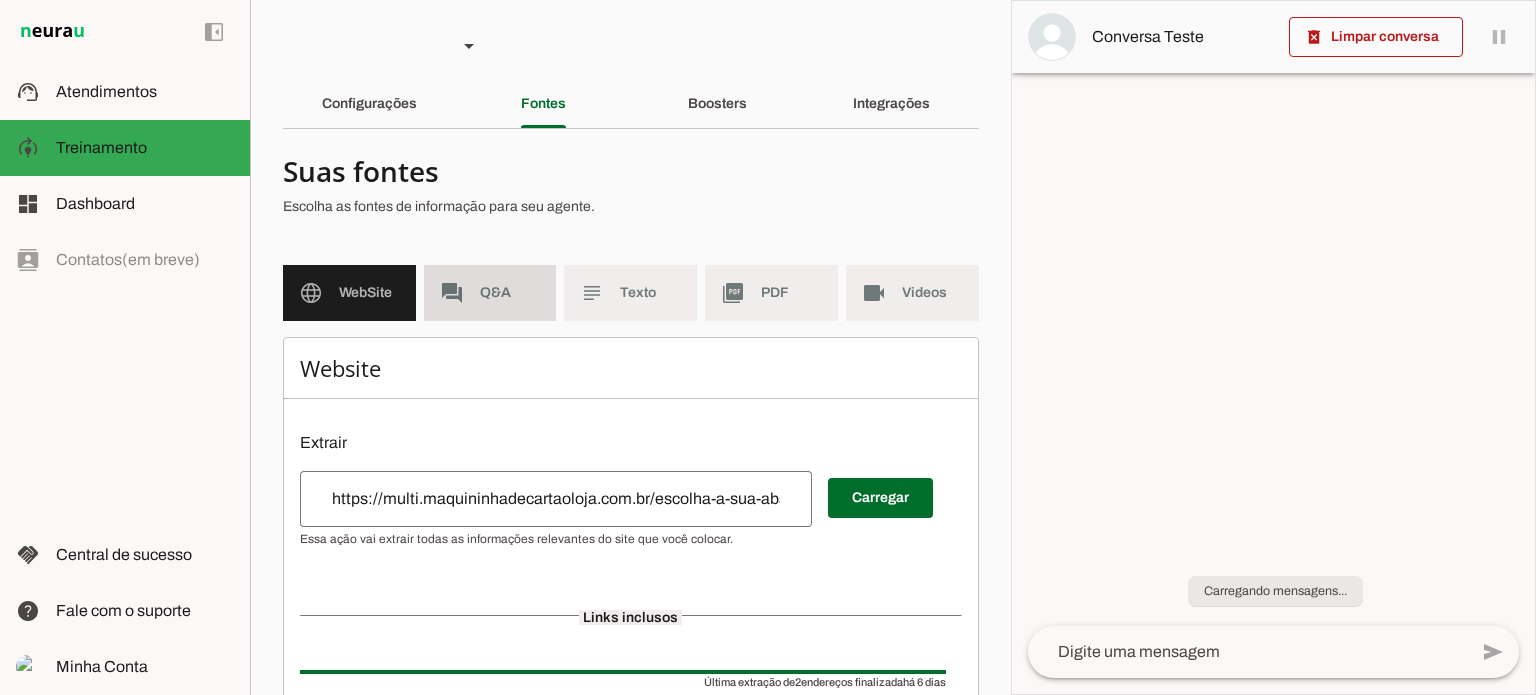 click on "Q&A" 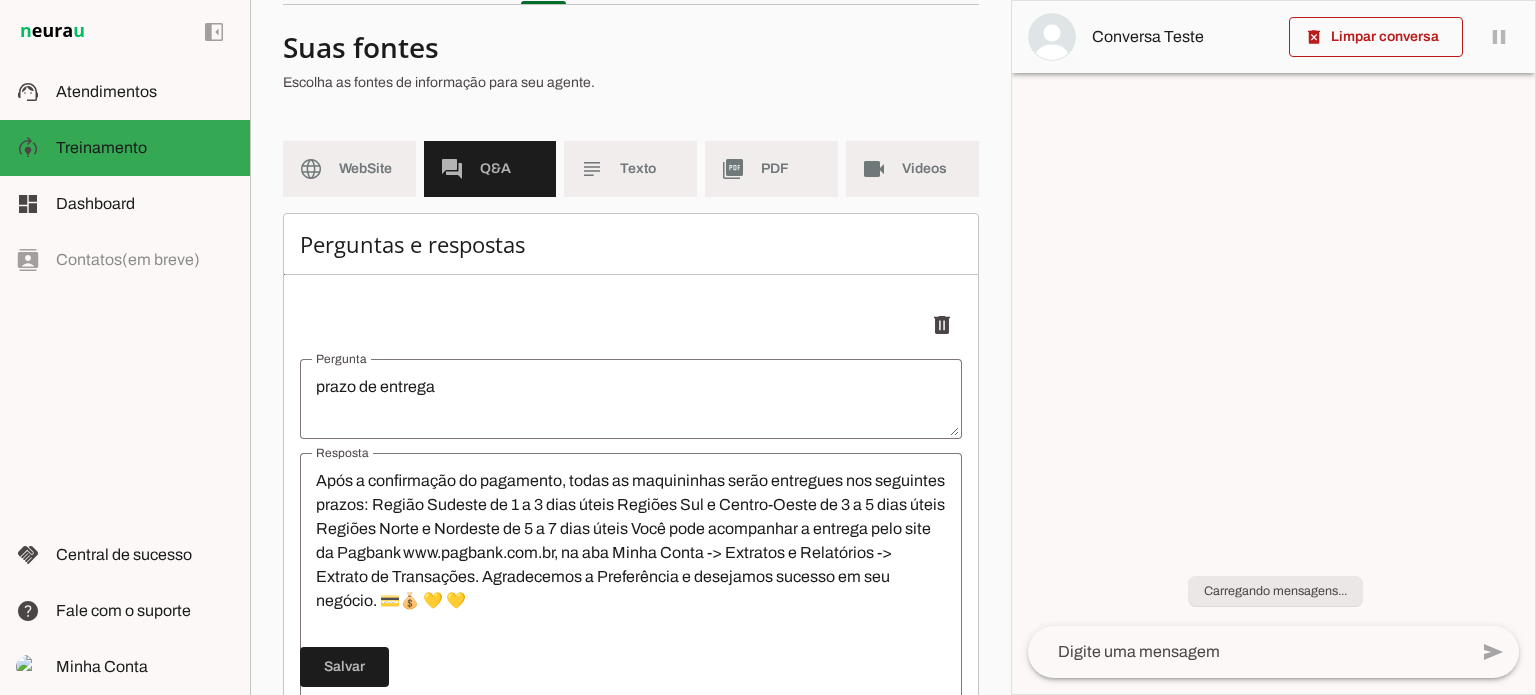 scroll, scrollTop: 0, scrollLeft: 0, axis: both 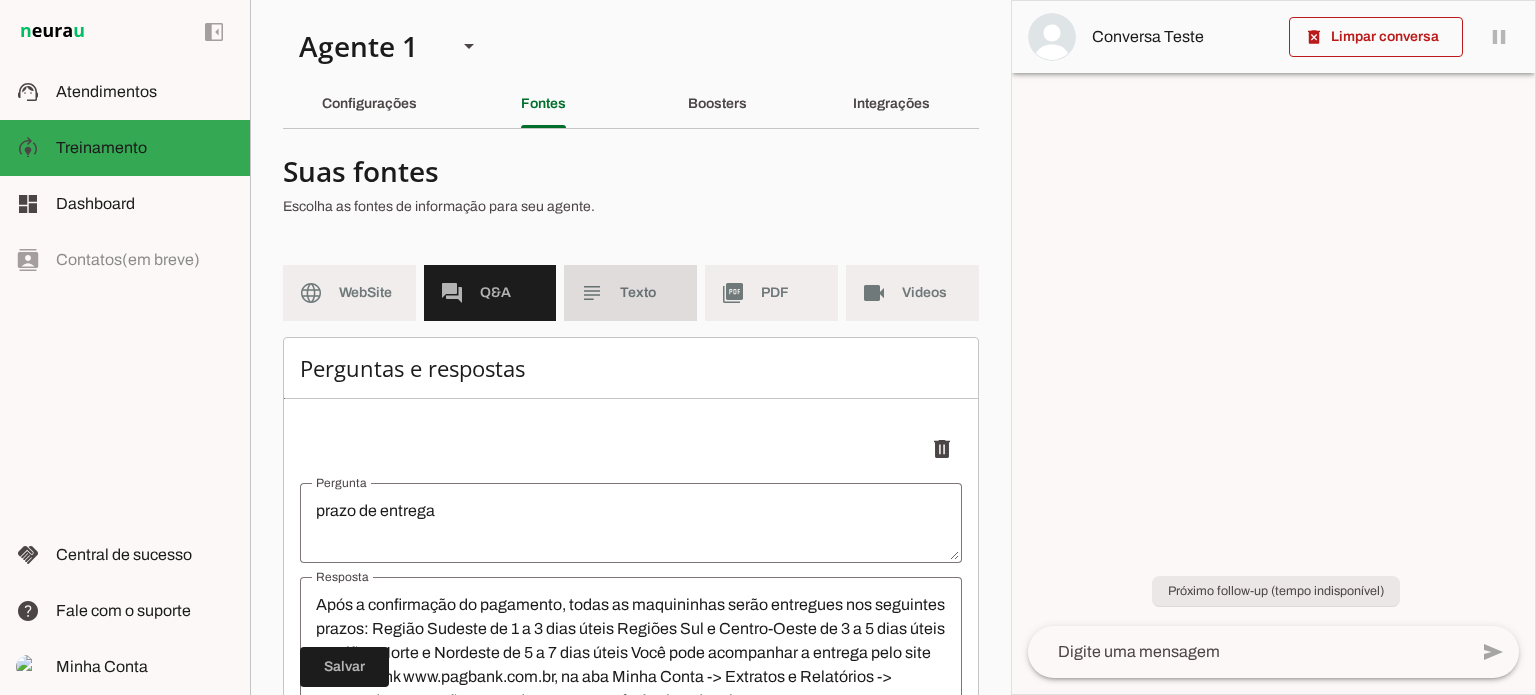 click on "subject
Texto" at bounding box center (630, 293) 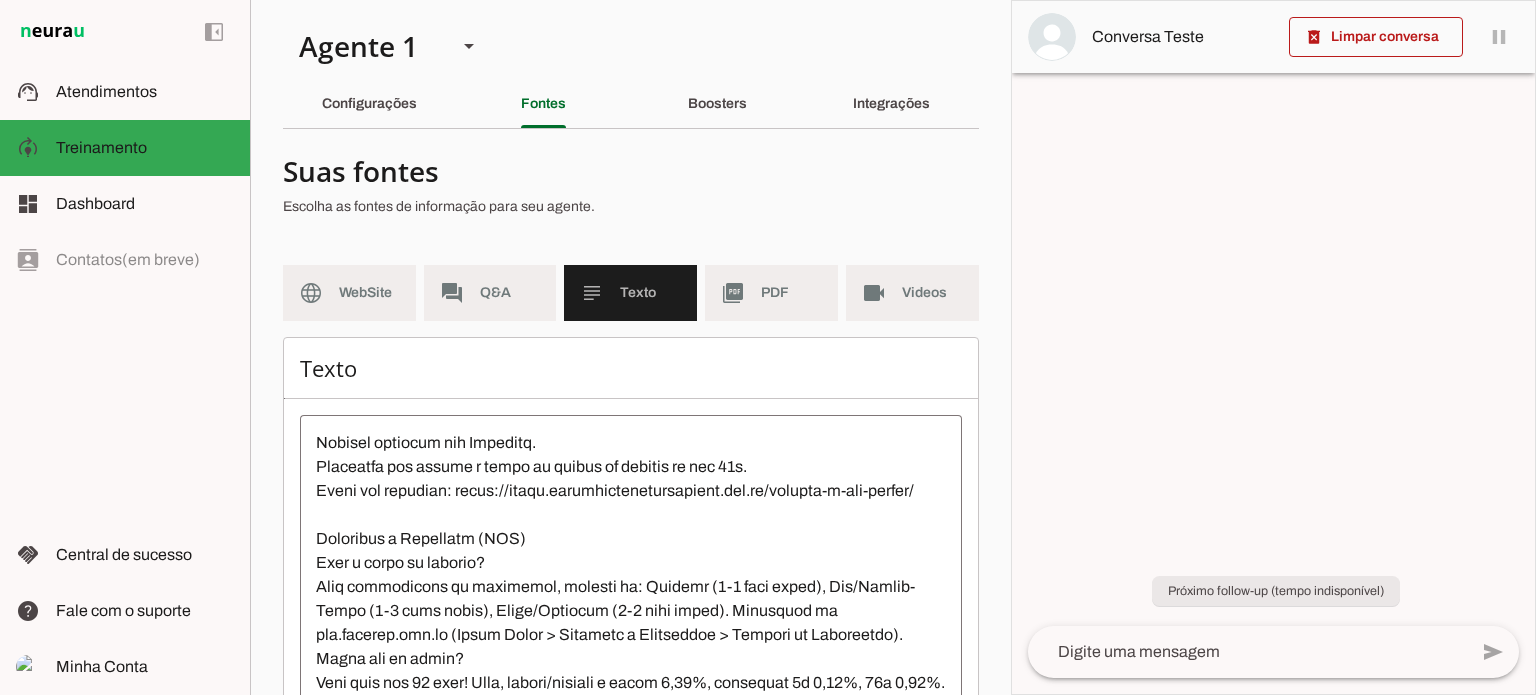 scroll, scrollTop: 1008, scrollLeft: 0, axis: vertical 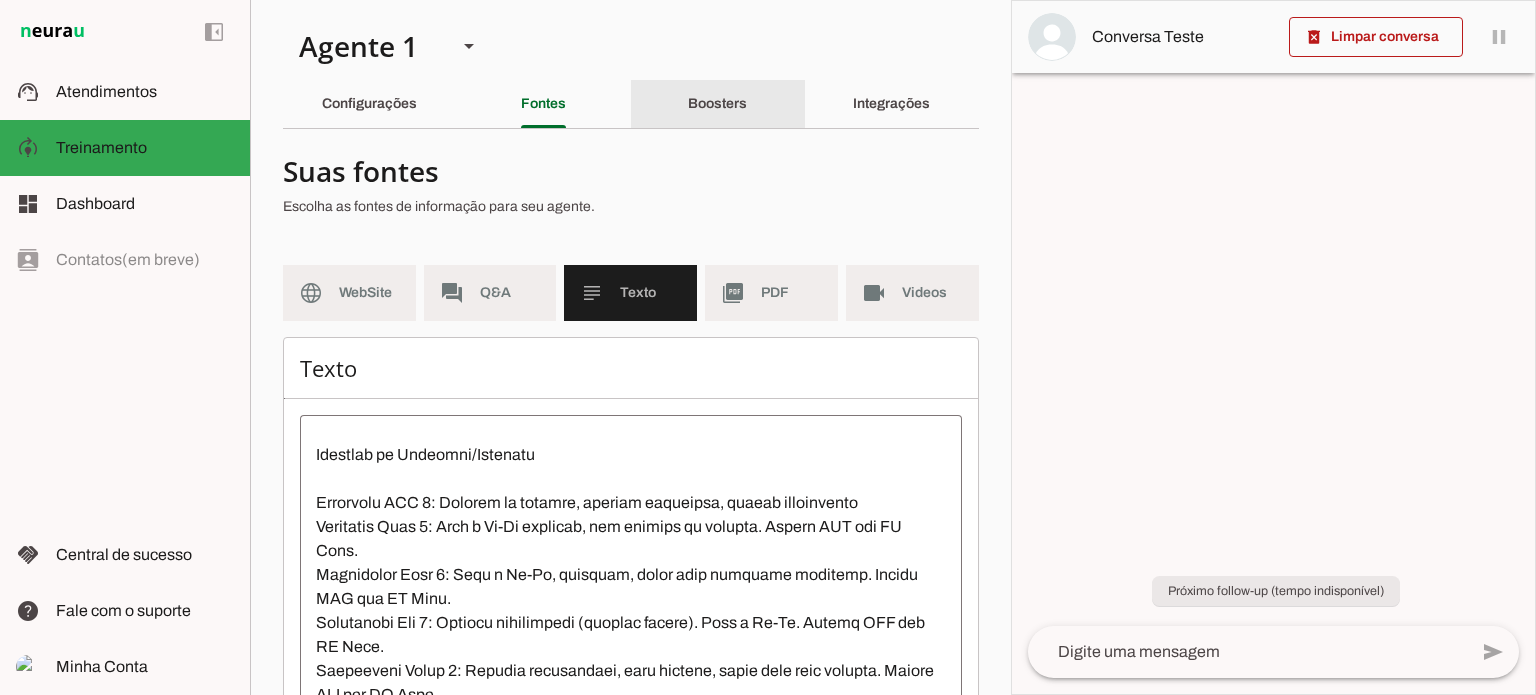 click on "Boosters" 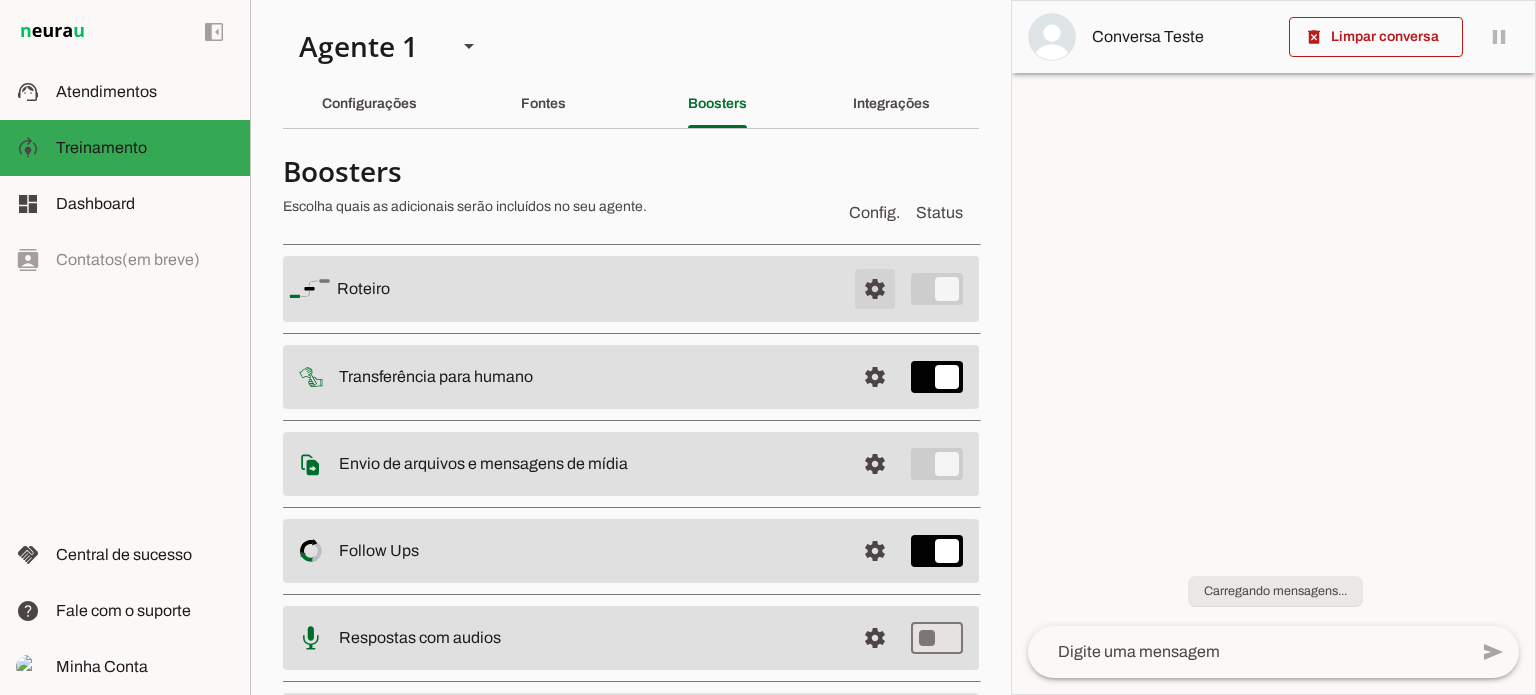 click at bounding box center (875, 289) 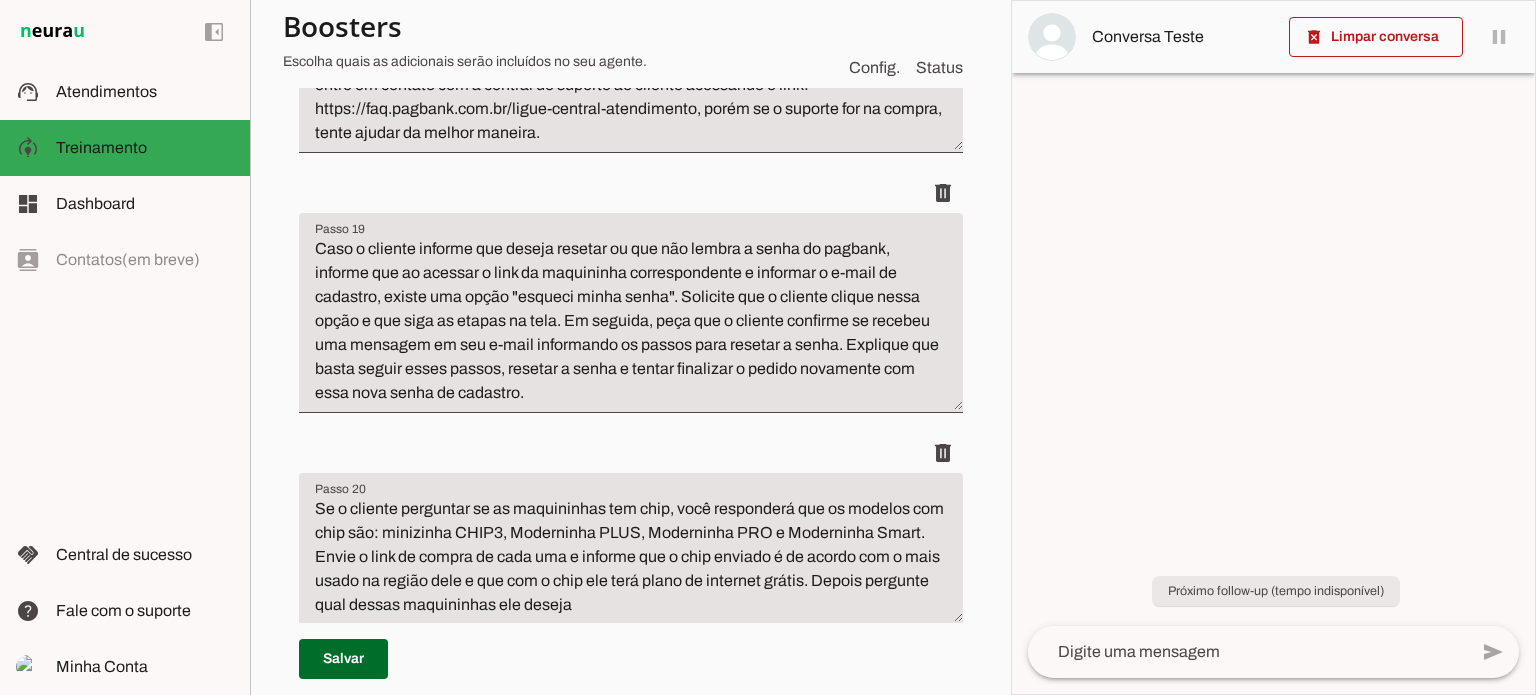 scroll, scrollTop: 4700, scrollLeft: 0, axis: vertical 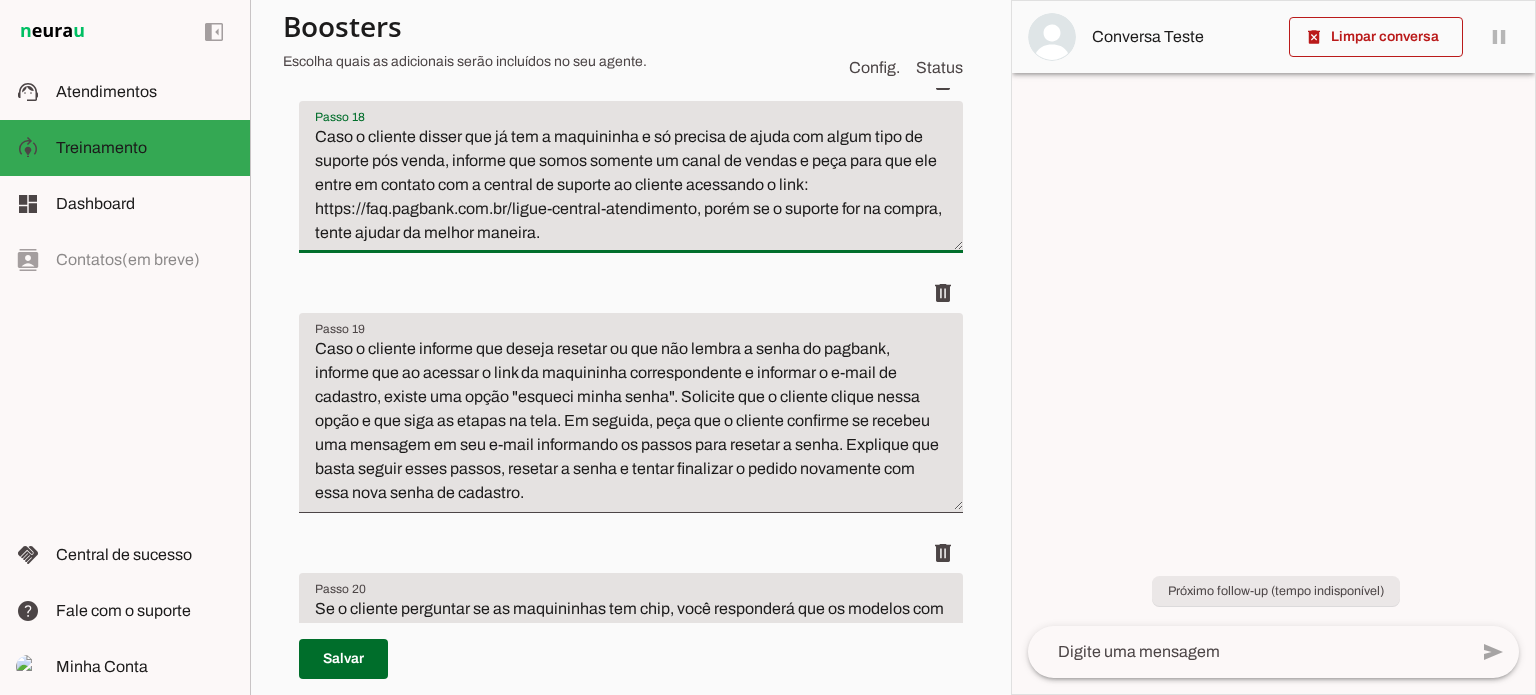 click on "Caso o cliente disser que já tem a maquininha e só precisa de ajuda com algum tipo de suporte pós venda, informe que somos somente um canal de vendas e peça para que ele entre em contato com a central de suporte ao cliente acessando o link: https://faq.pagbank.com.br/ligue-central-atendimento, porém se o suporte for na compra, tente ajudar da melhor maneira." at bounding box center (631, 185) 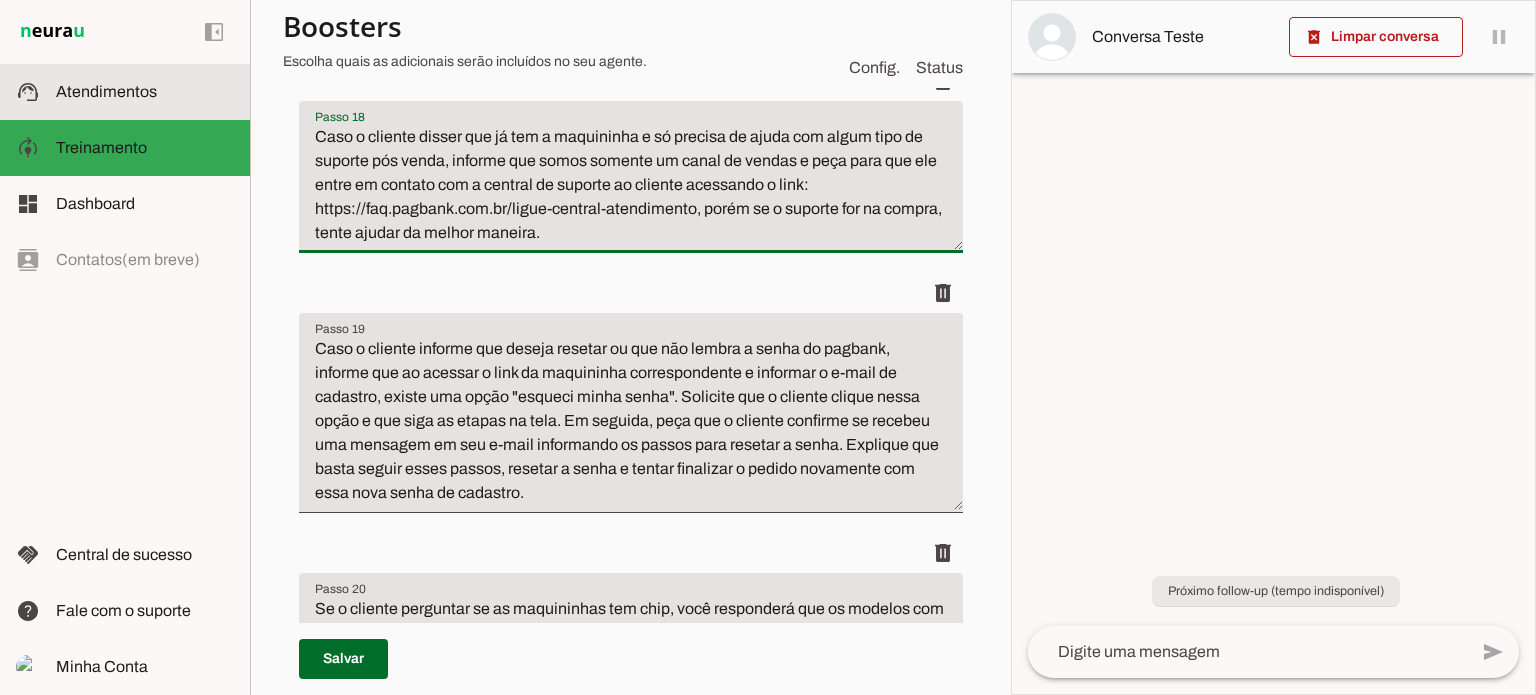 click on "Atendimentos" 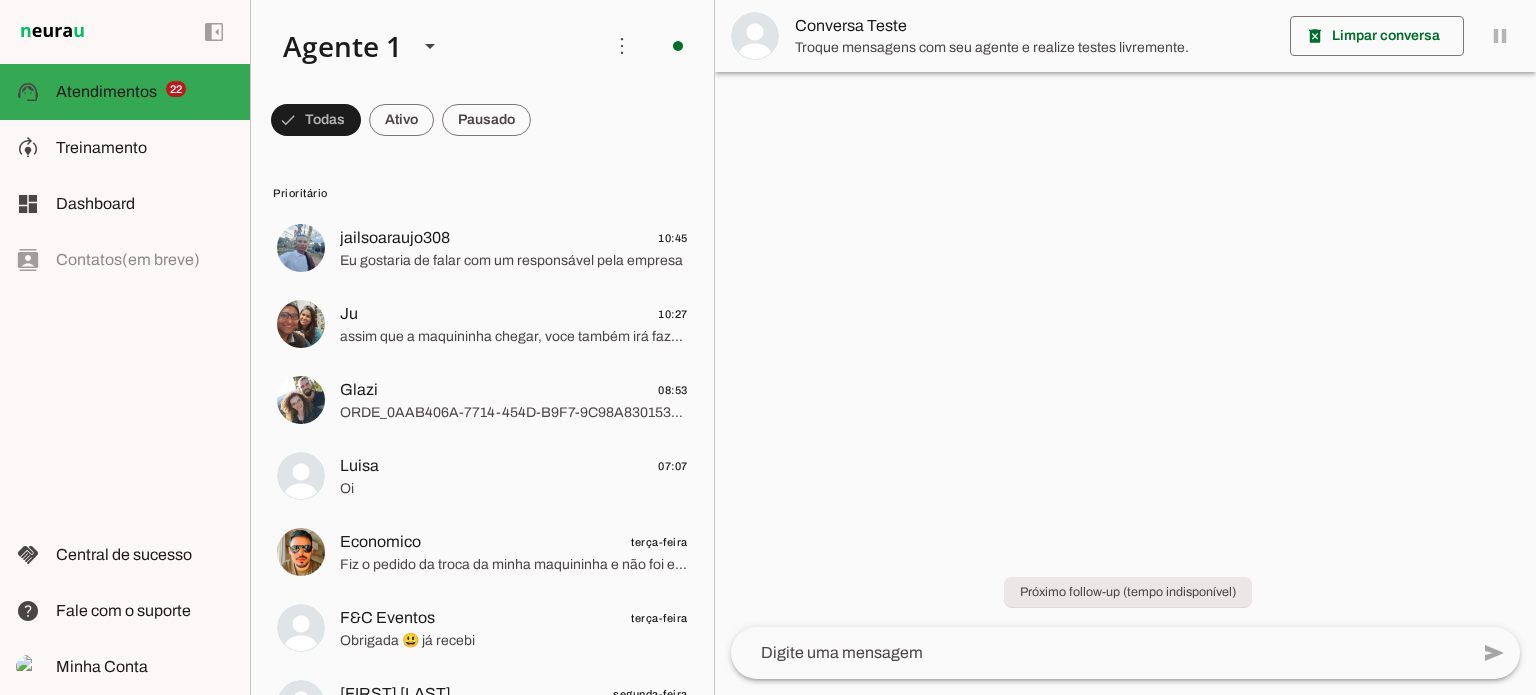 click 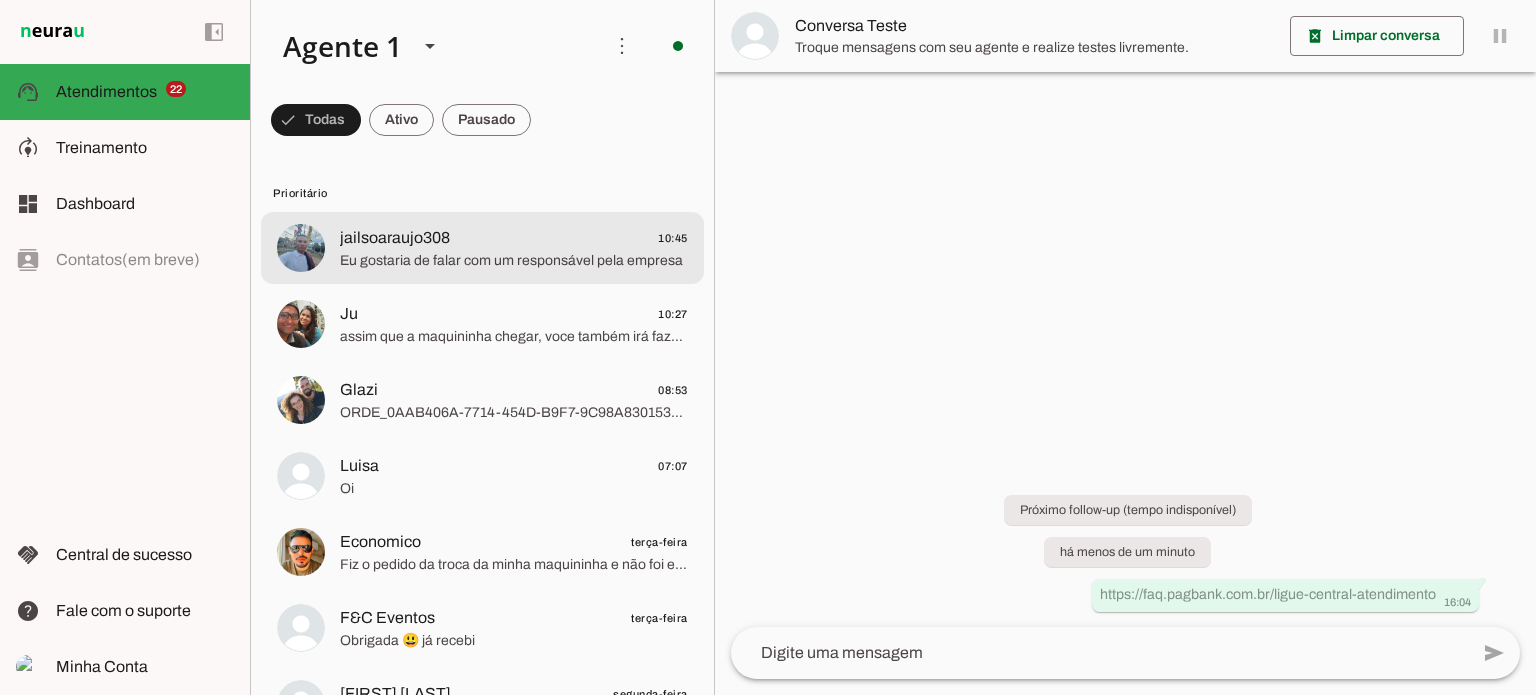 click on "[USERNAME]
[TIME]
Eu gostaria de falar com um responsável pela empresa" at bounding box center [482, 248] 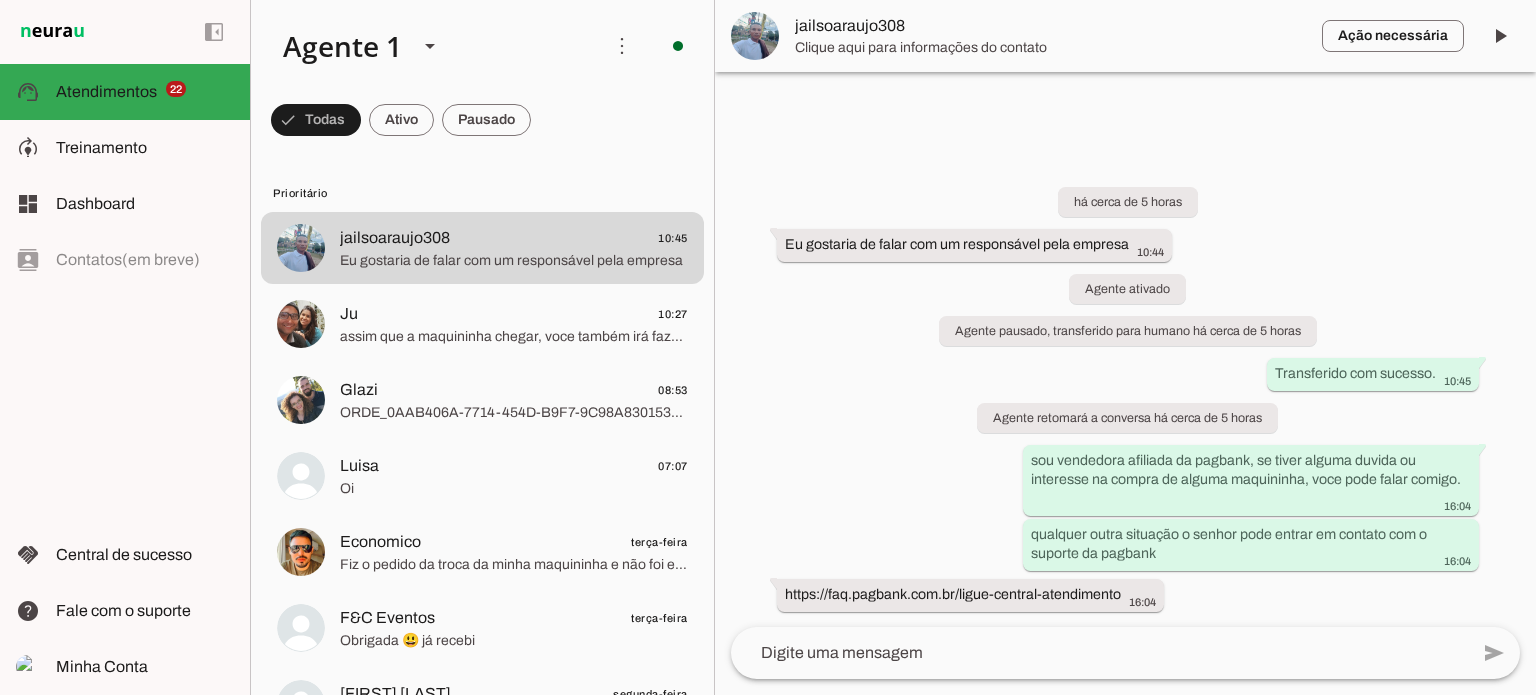 click 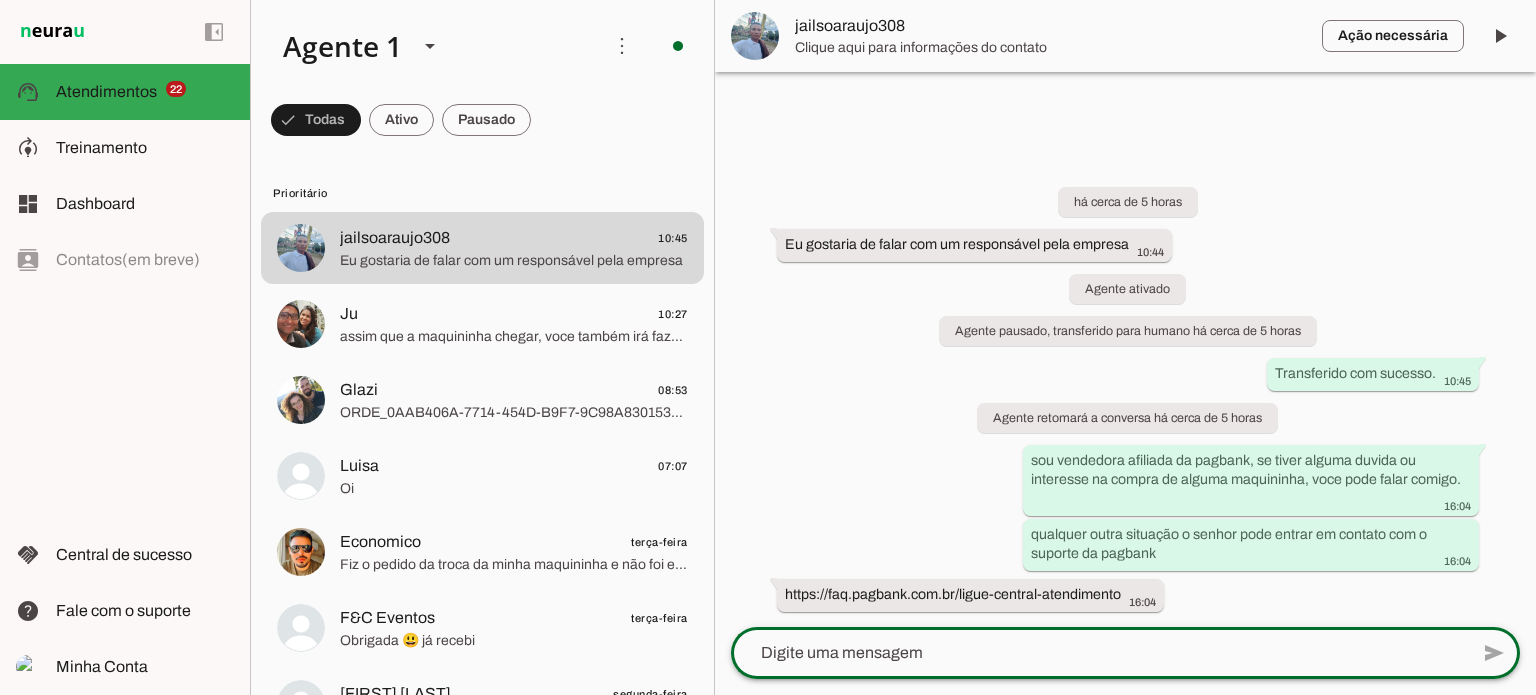 click on "há cerca de 5 horas
Eu gostaria de falar com um responsável pela empresa [TIME]
Agente ativado
Agente pausado, transferido para humano há cerca de 5 horas
Transferido com sucesso. [TIME]
Agente retomará a conversa há cerca de 5 horas
sou vendedora afiliada da pagbank, se tiver alguma duvida ou interesse na compra de alguma maquininha, voce pode falar comigo.  [TIME] qualquer outra situação o senhor pode entrar em contato com o suporte da pagbank [TIME]
https://faq.pagbank.com.br/ligue-central-atendimento [TIME]" at bounding box center (1125, 385) 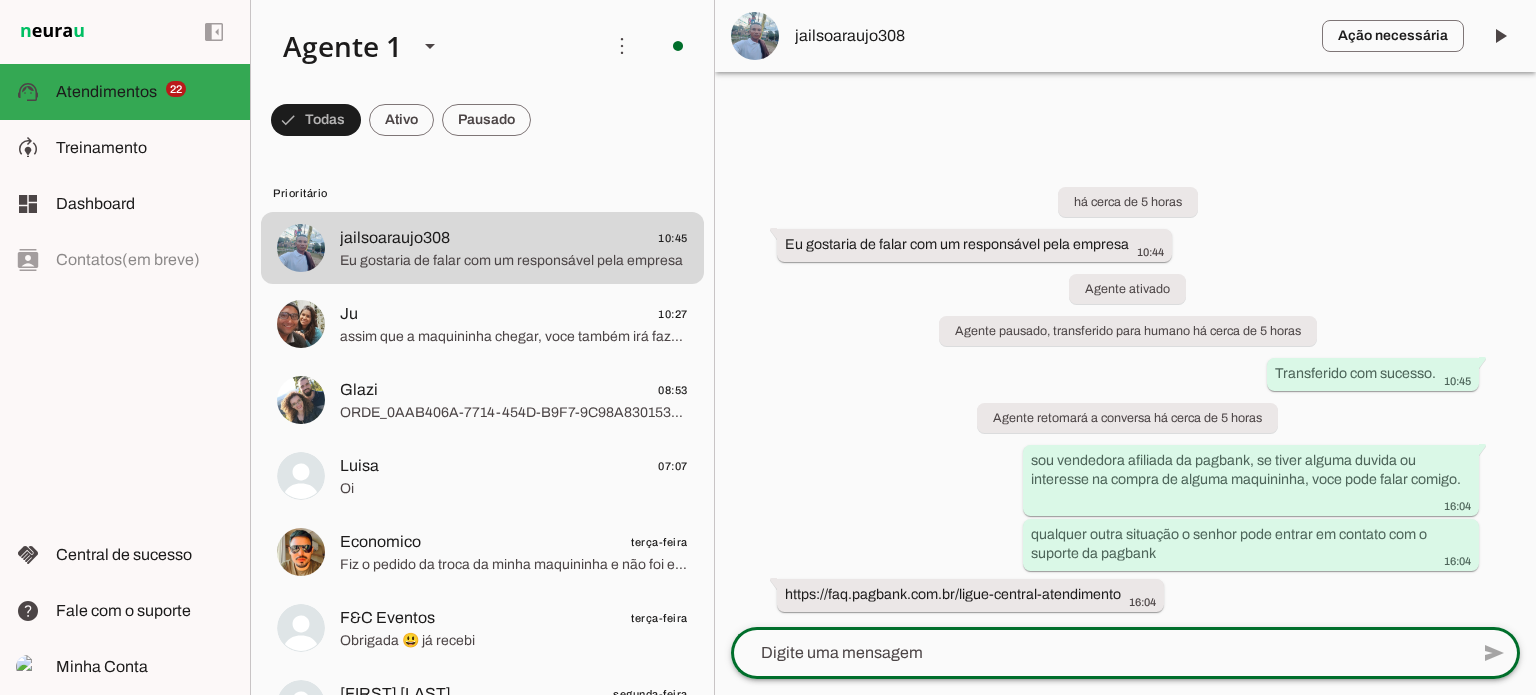 click 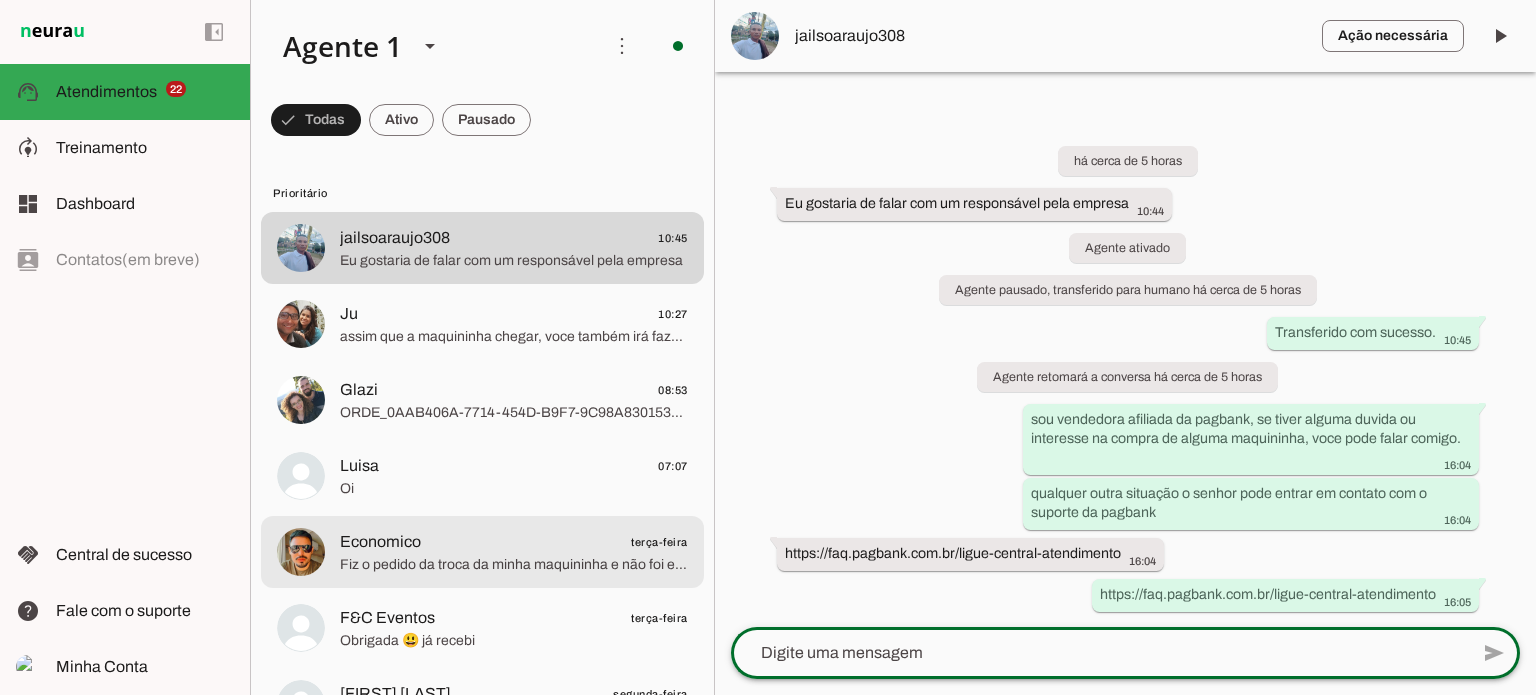 click on "Fiz o pedido da troca da minha maquininha e não foi entregue desde o ano passado" 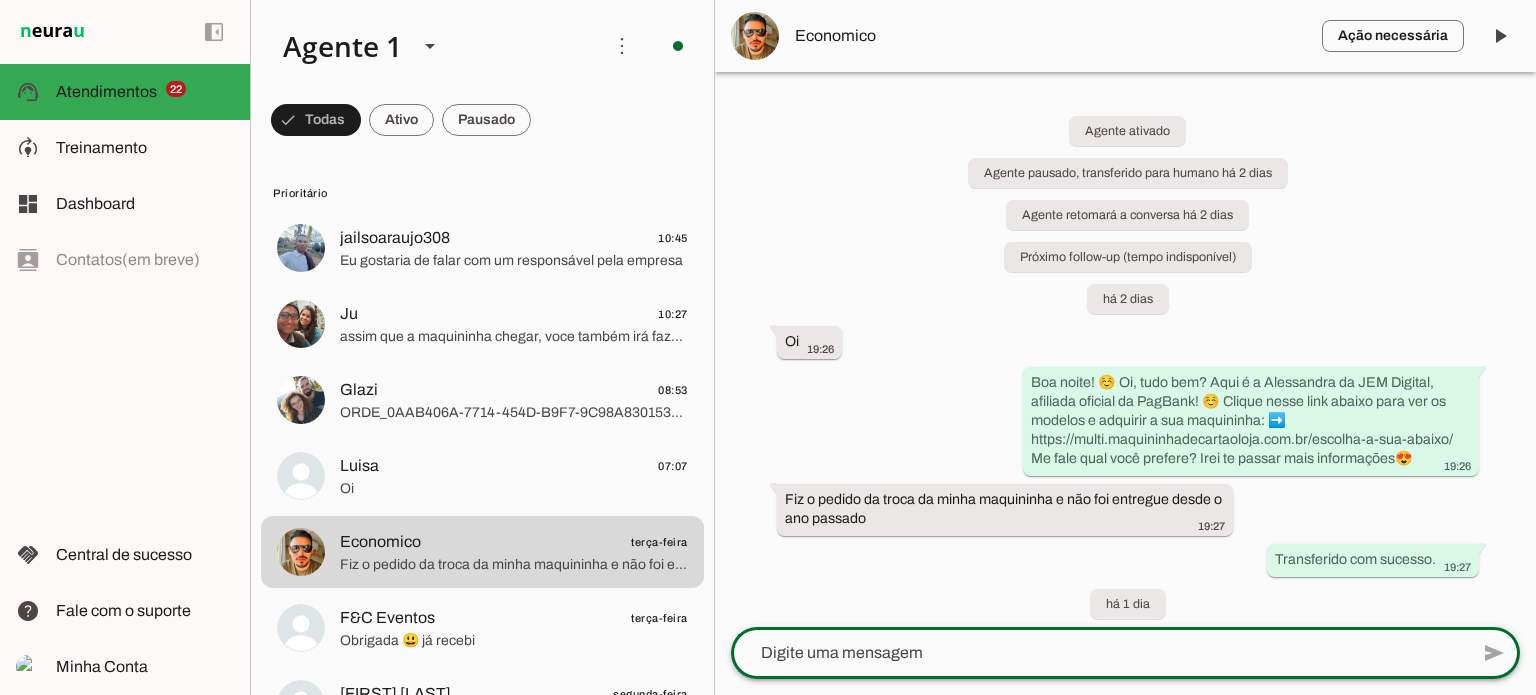 click 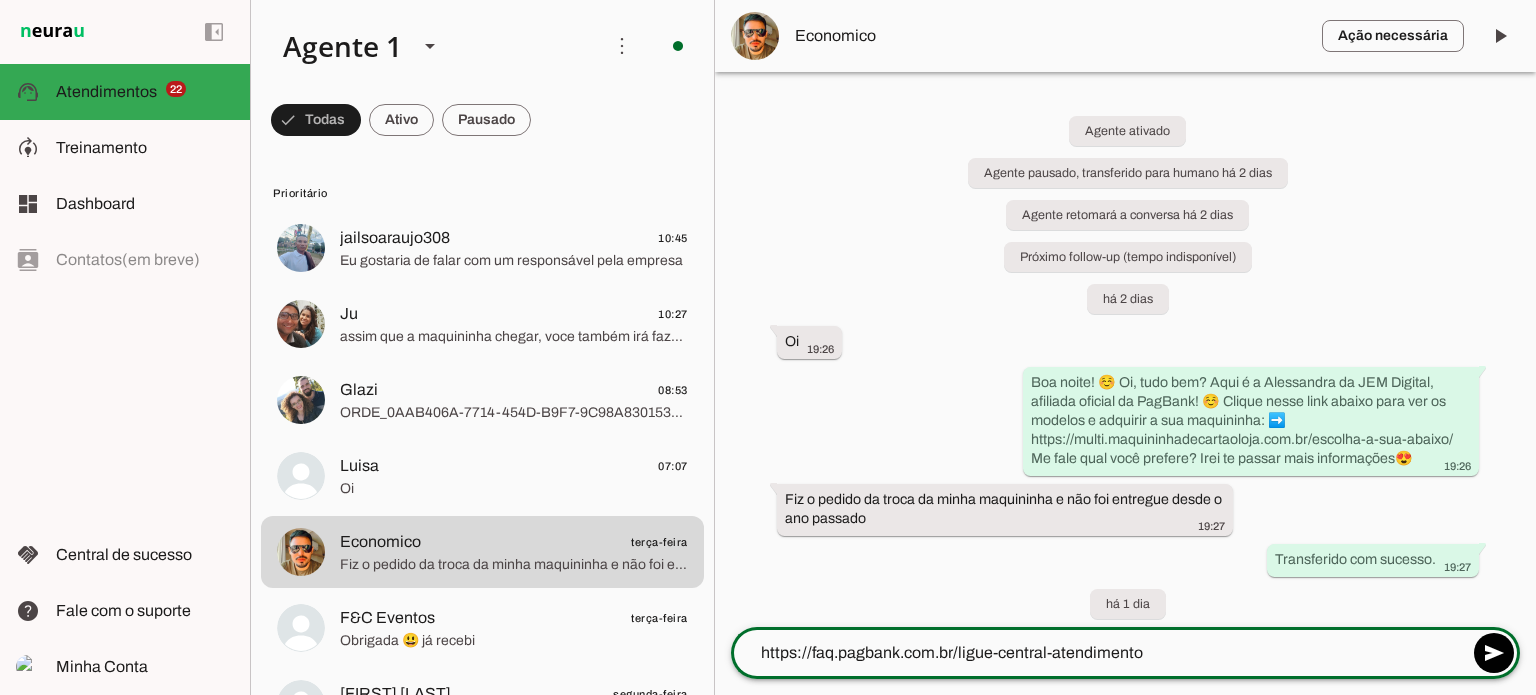 type 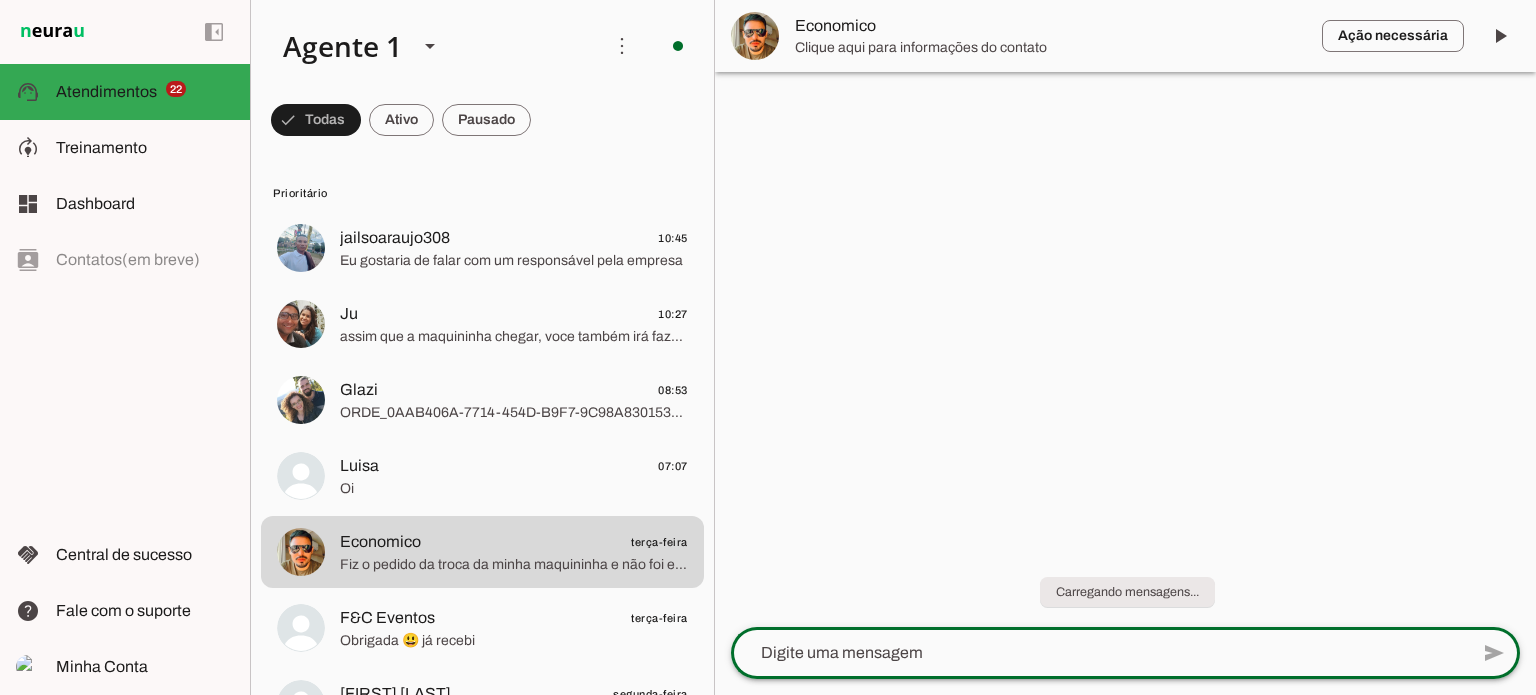 scroll, scrollTop: 0, scrollLeft: 0, axis: both 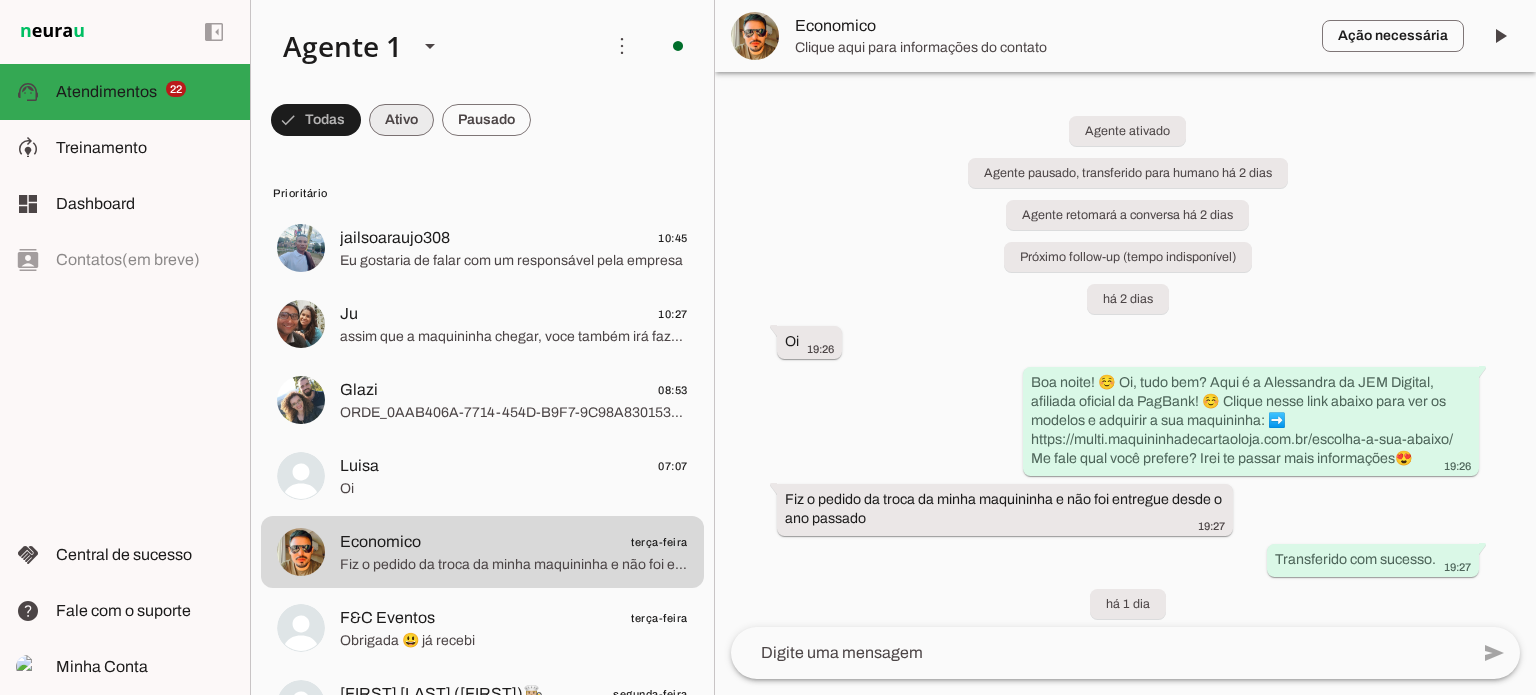 click at bounding box center (316, 120) 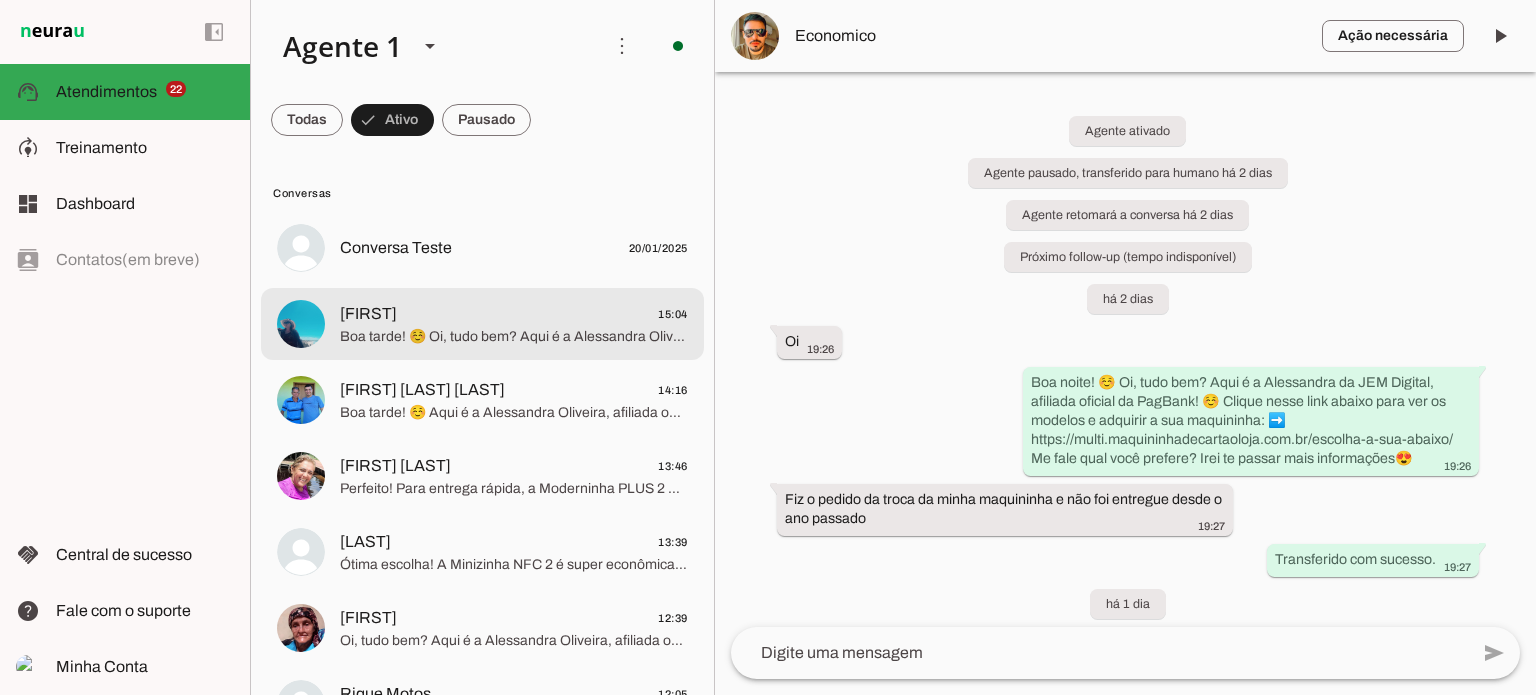 click on "[FIRST]
15:04" 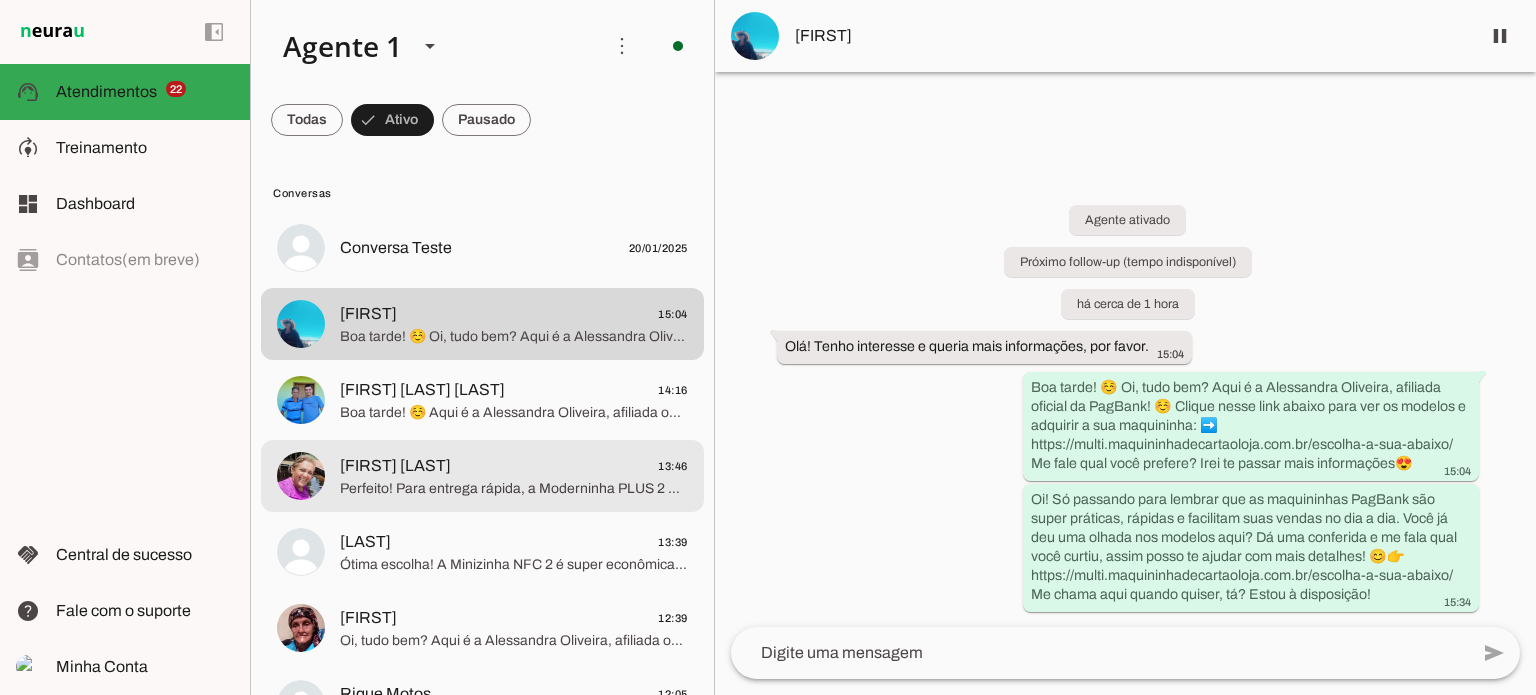click on "Perfeito! Para entrega rápida, a Moderninha PLUS 2 ou Minizinha CHIP 3 são ótimas opções, com entrega em até 3 dias úteis na sua região. Quer que eu gere o boleto para garantir a sua hoje mesmo? 😊" 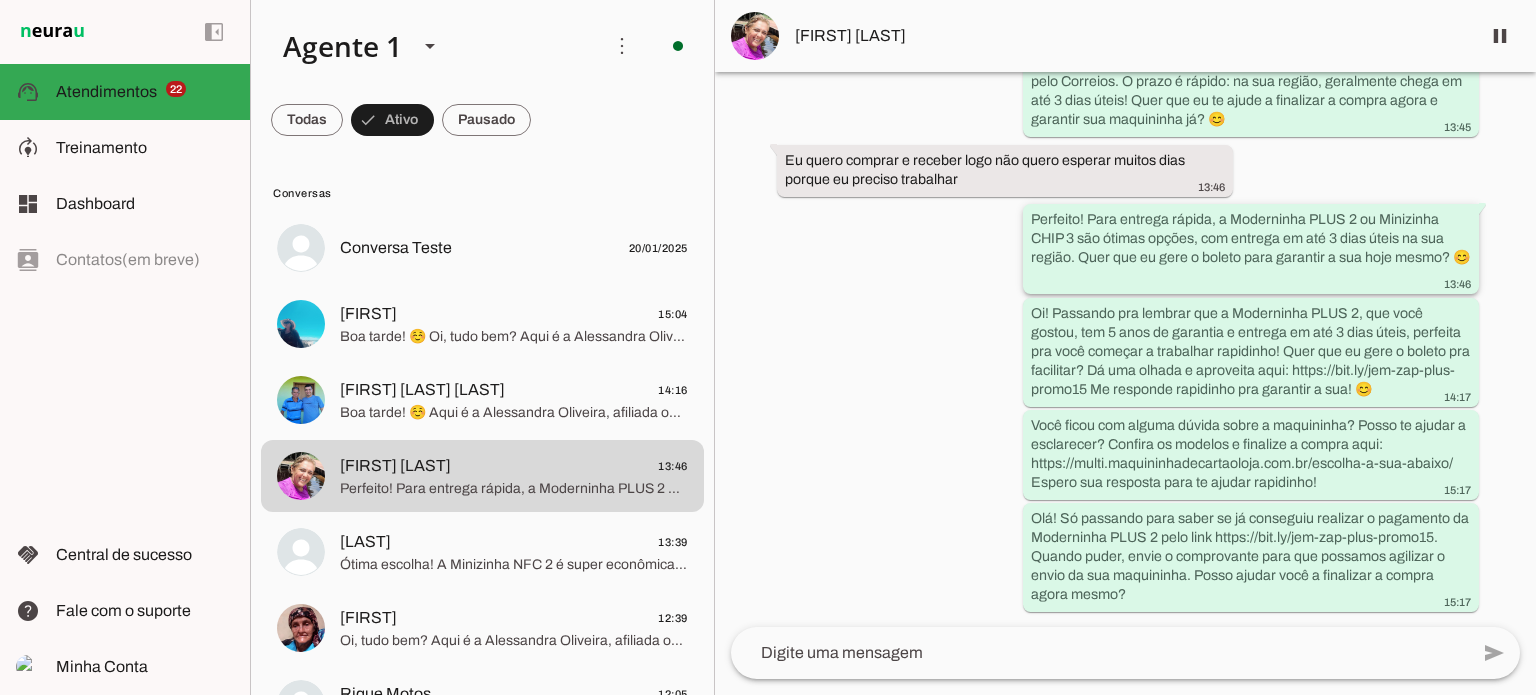 scroll, scrollTop: 2901, scrollLeft: 0, axis: vertical 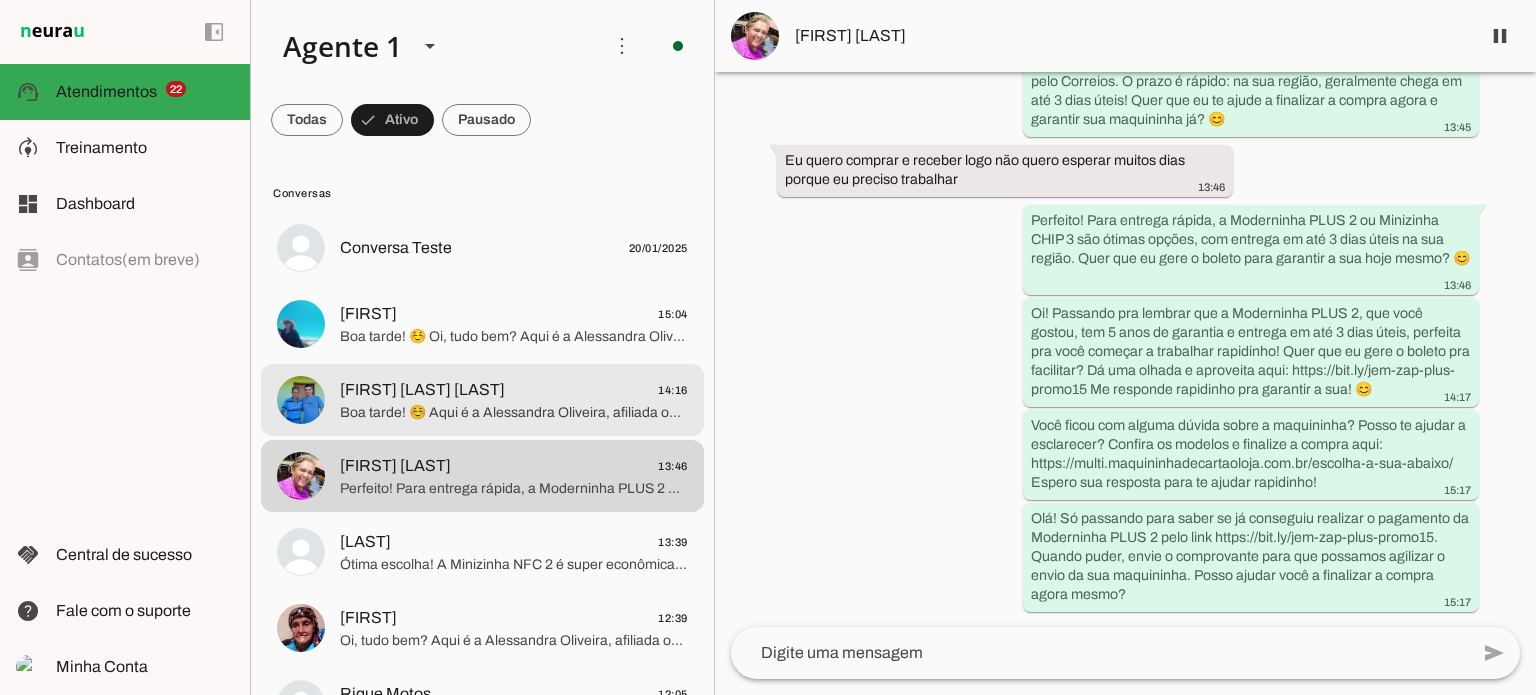 click on "Boa tarde! ☺️ Aqui é a Alessandra Oliveira, afiliada oficial da PagBank! Temos várias maquininhas com super descontos e entrega rápida. ➡️ https://multi.maquininhadecartaoloja.com.br/escolha-a-sua-abaixo/ Me fale qual você prefere? Irei te passar mais informações😍" 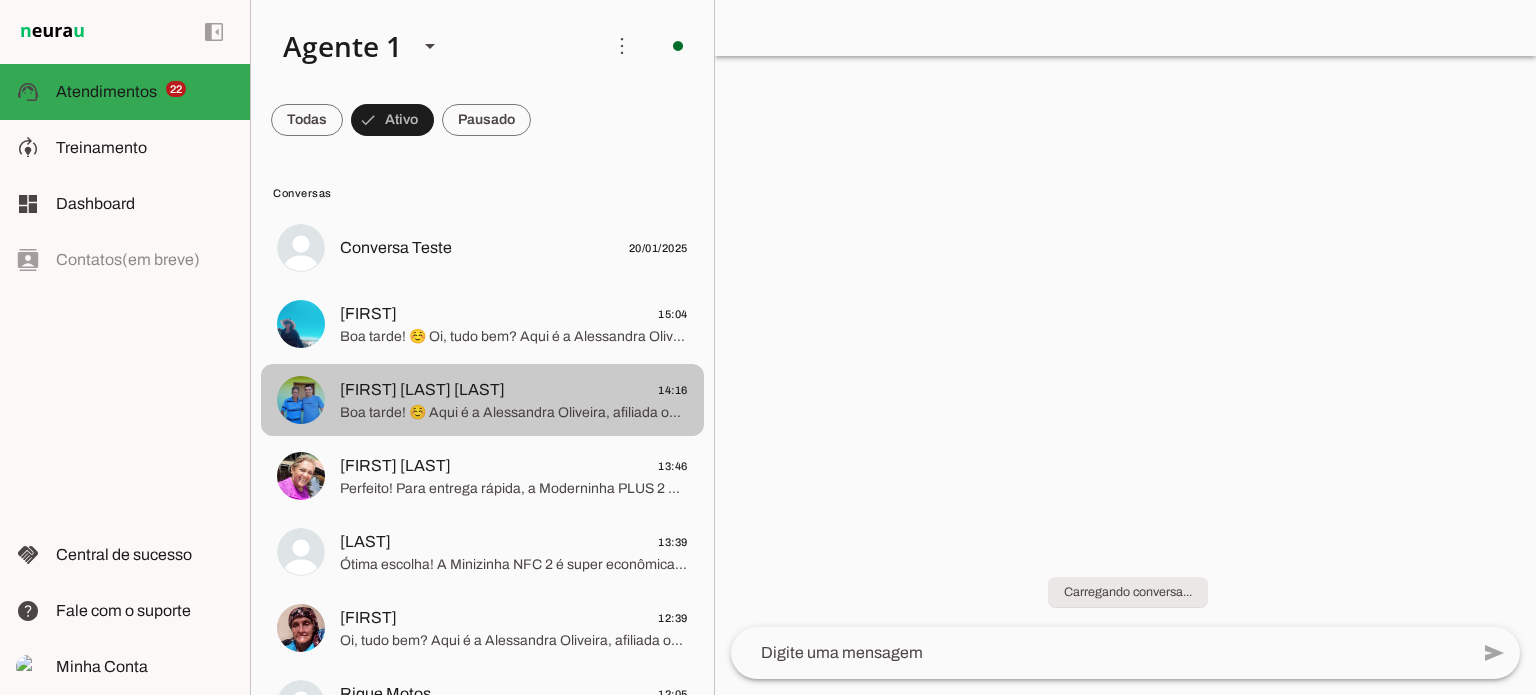 scroll, scrollTop: 0, scrollLeft: 0, axis: both 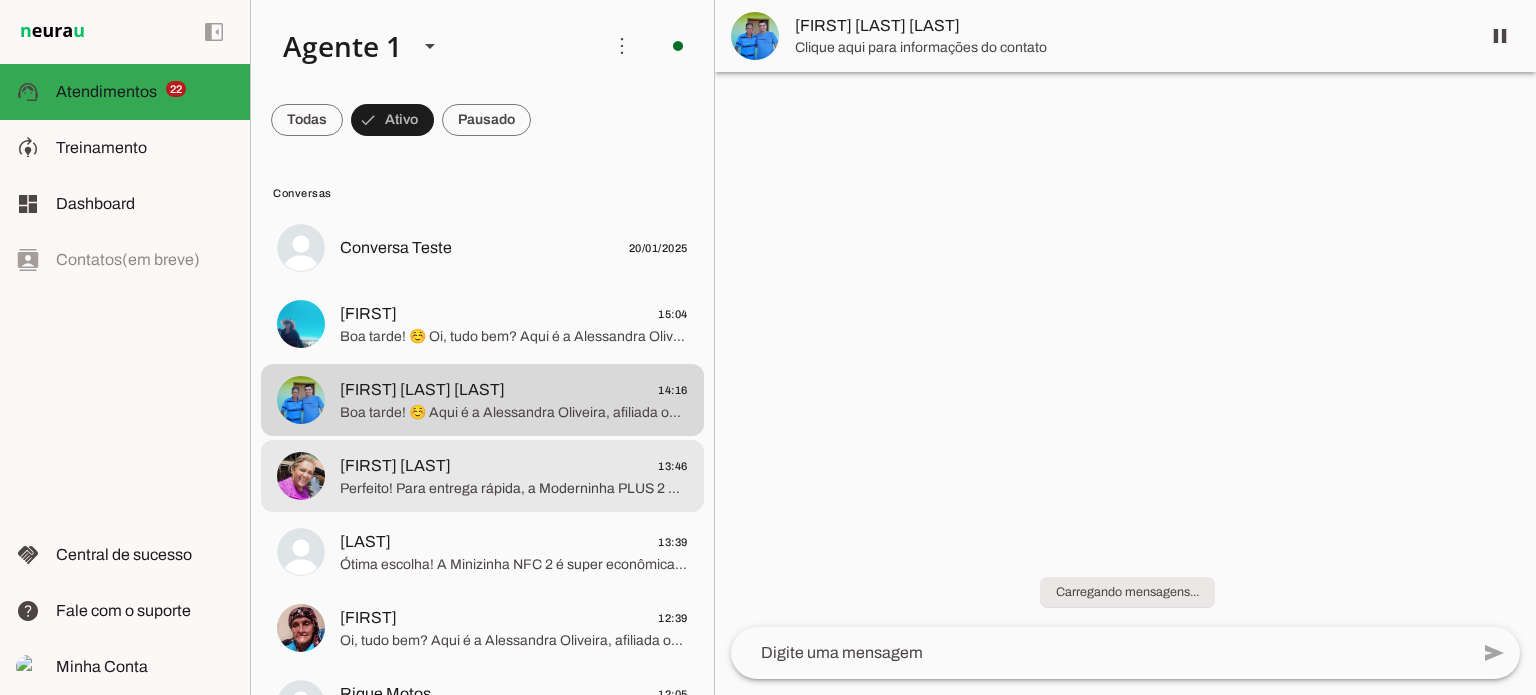 click on "Nazare Oliveira" 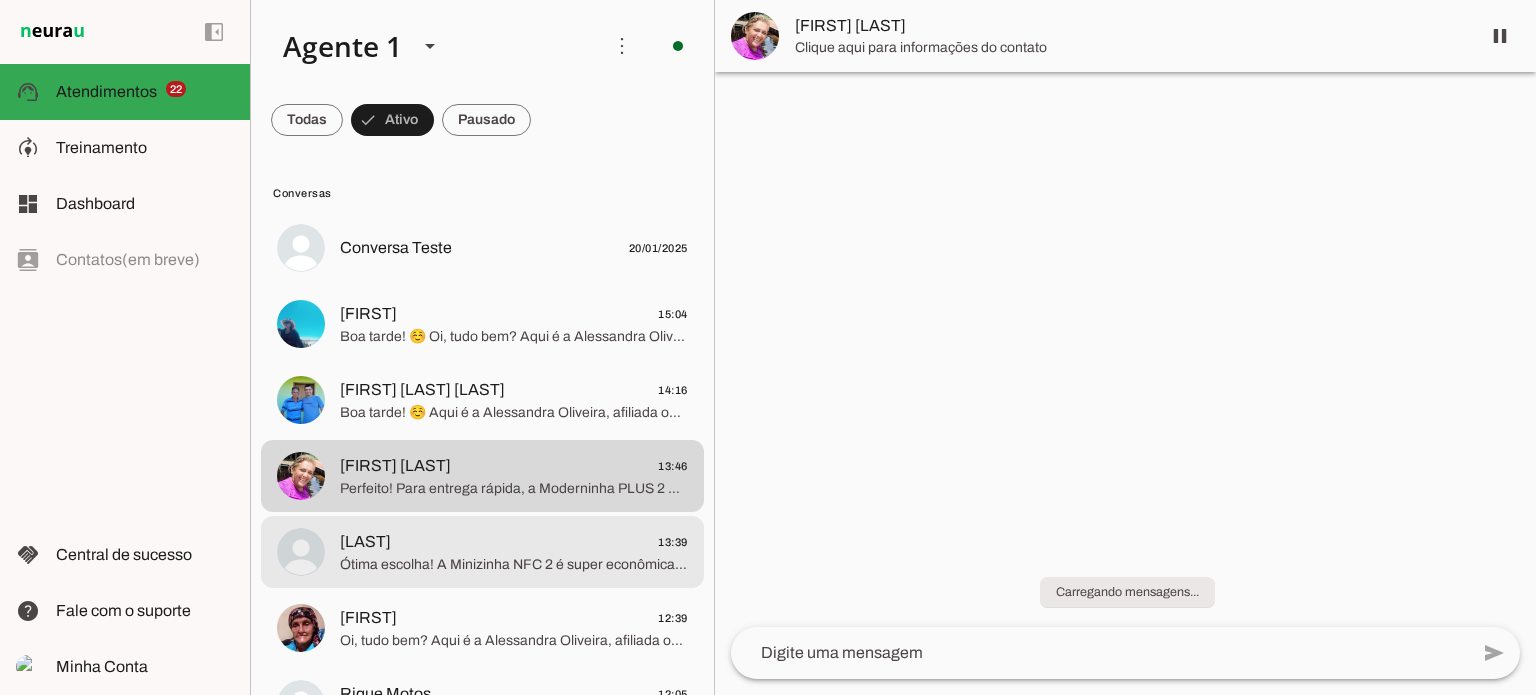 click on "Cerqueira
13:39" 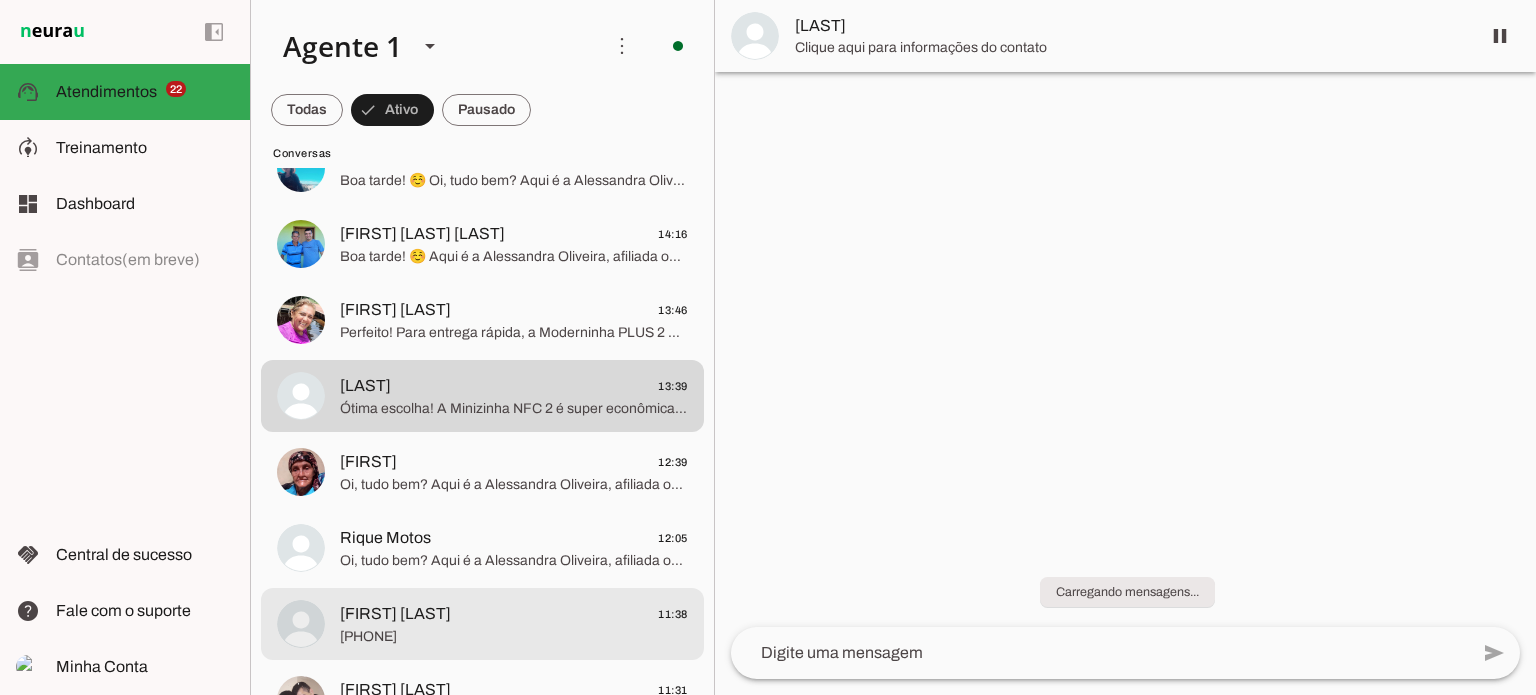 scroll, scrollTop: 300, scrollLeft: 0, axis: vertical 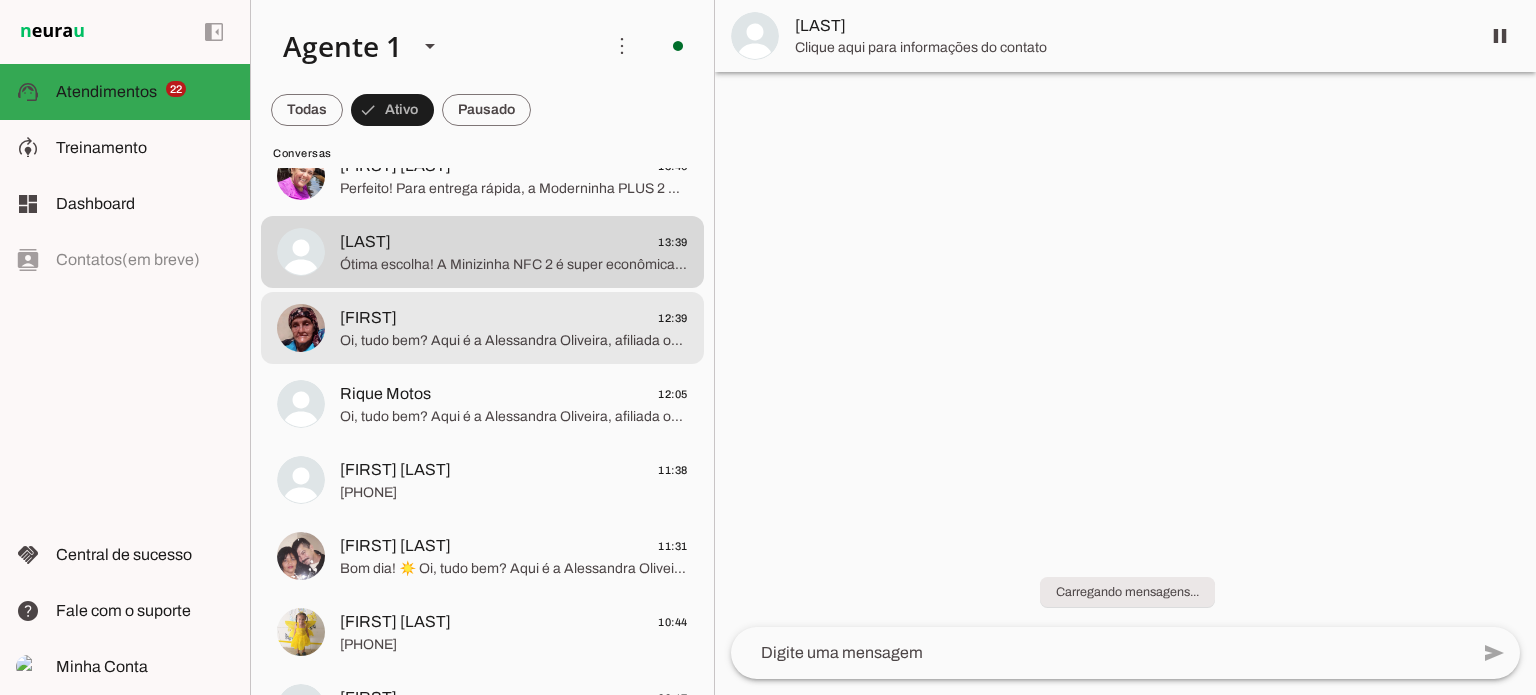 click on "Terezinha
12:39" 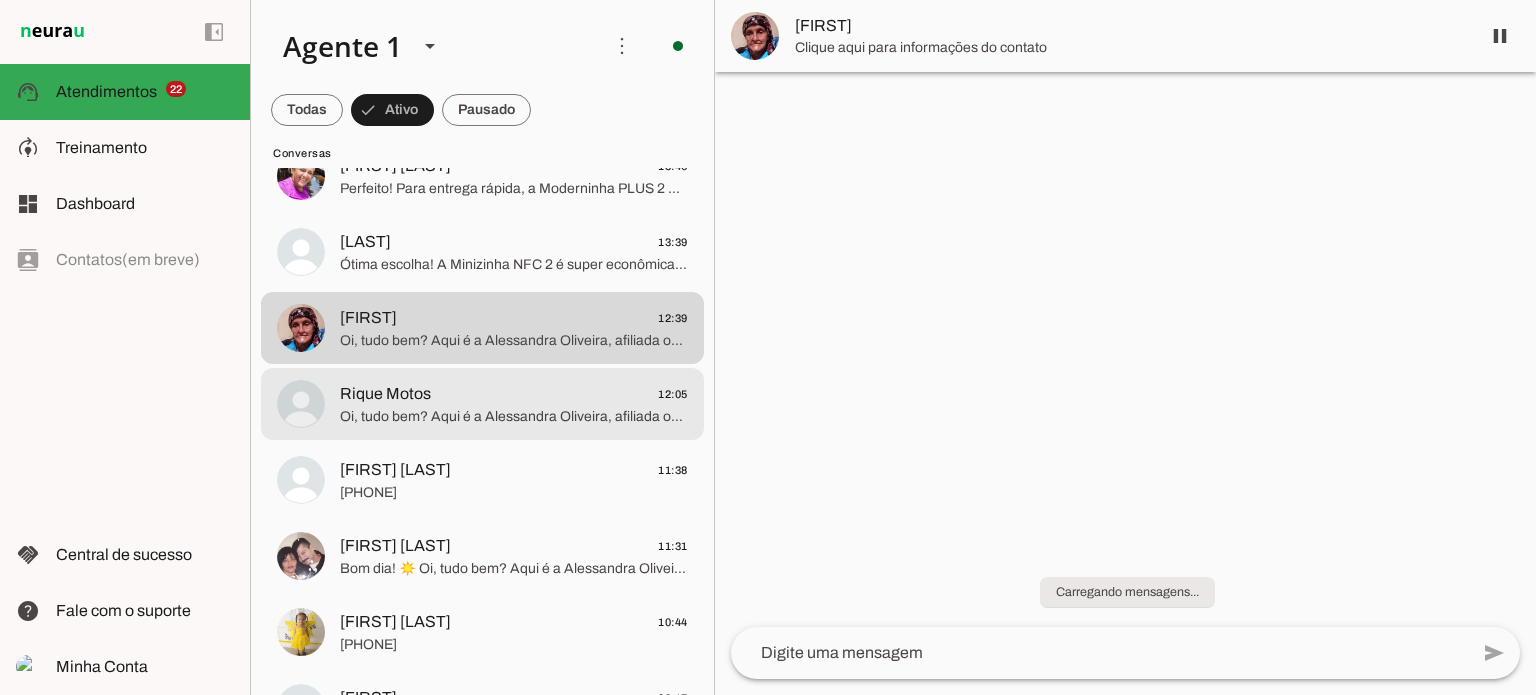 click on "Rique Motos
12:05" 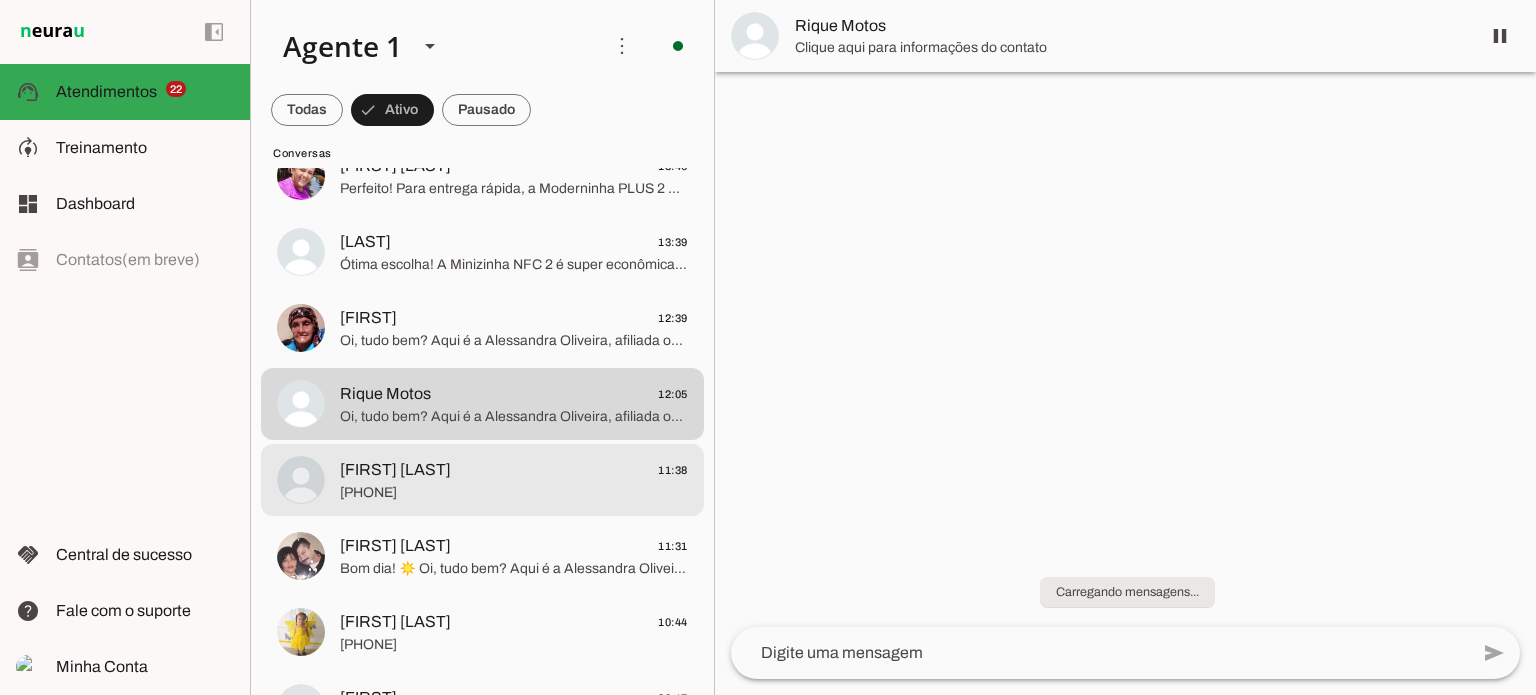 click on "Lucia Ferreira
11:38" 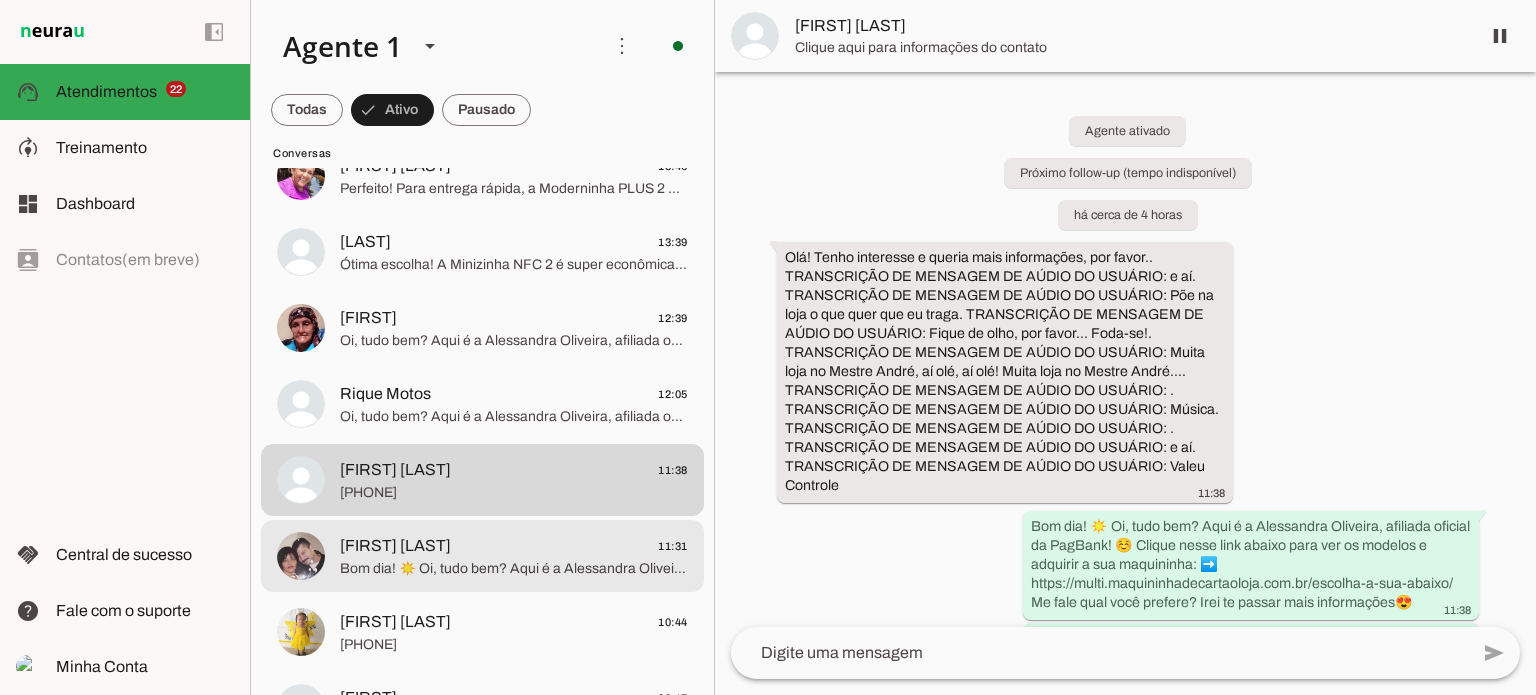 click on "Katia Barbosa Alves" 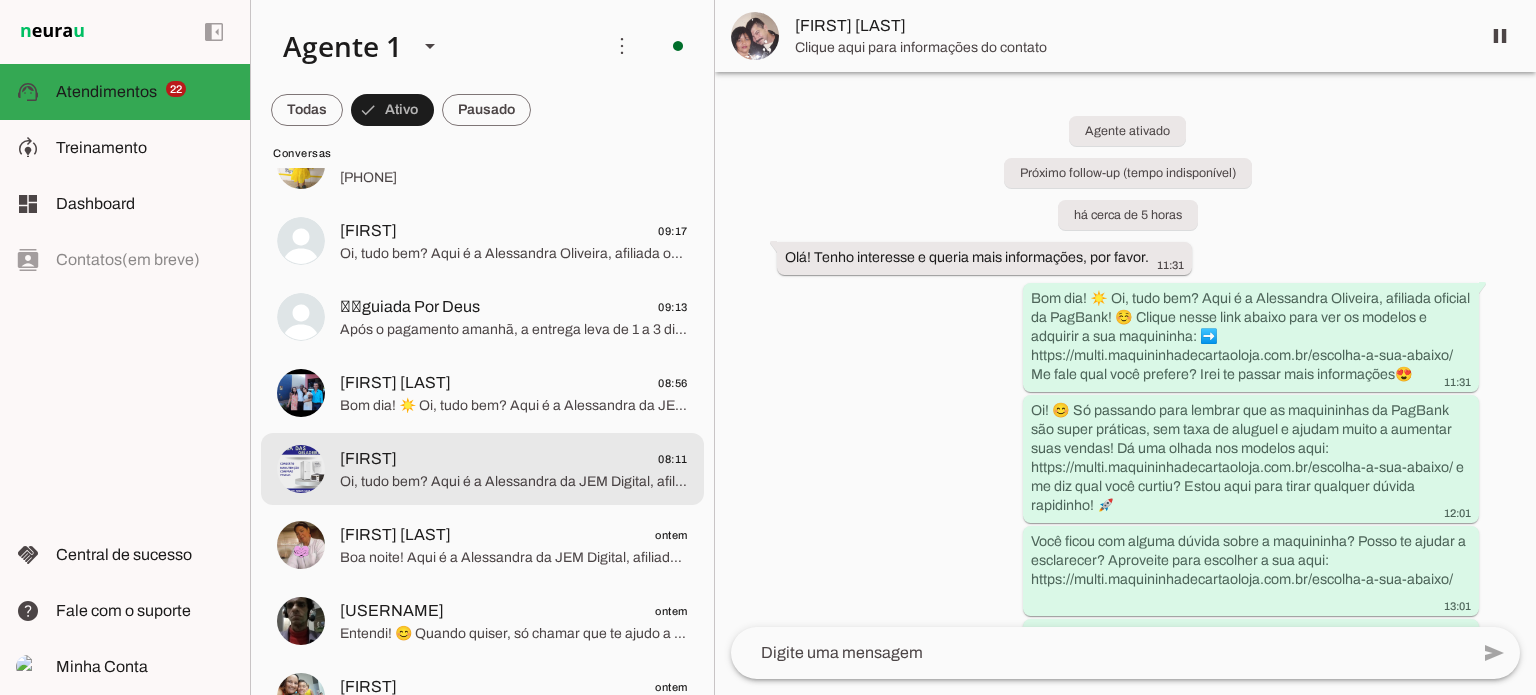 scroll, scrollTop: 800, scrollLeft: 0, axis: vertical 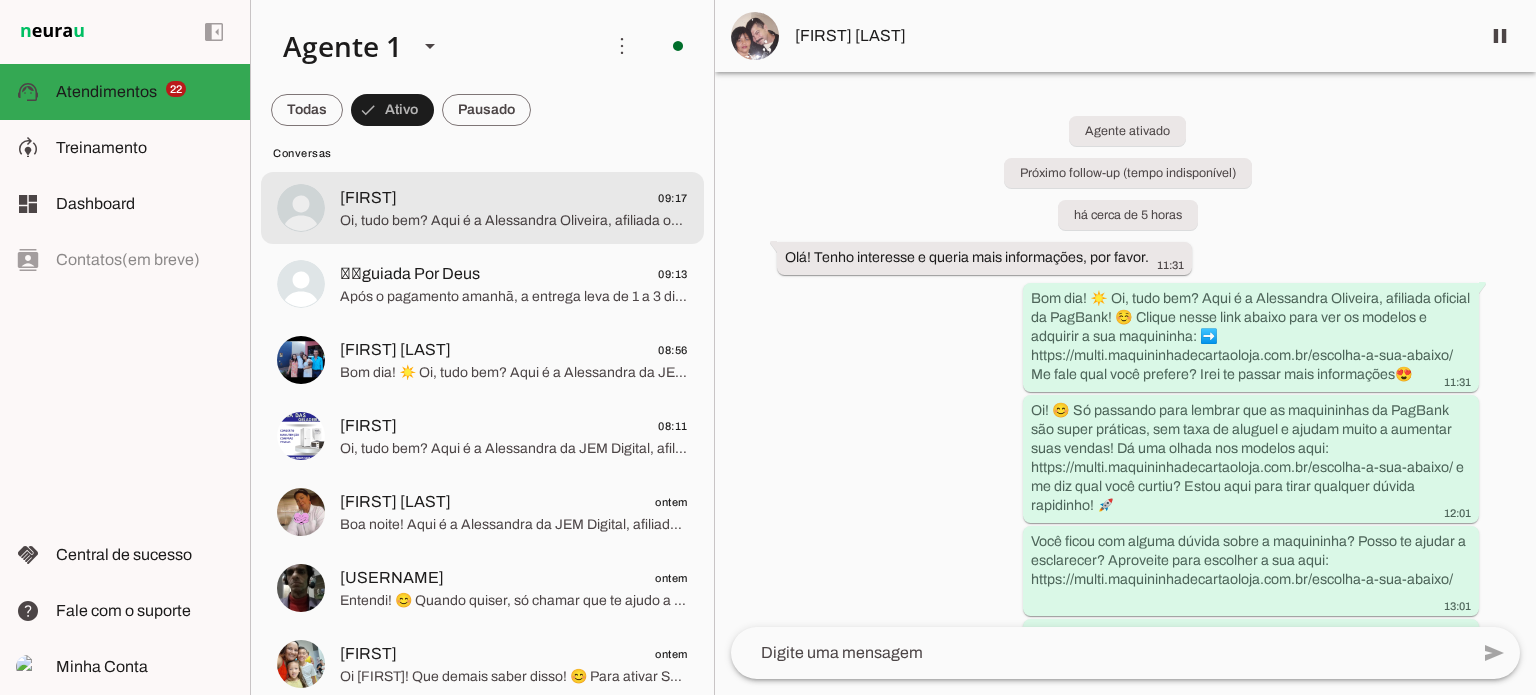 click on "Oi, tudo bem? Aqui é a Alessandra Oliveira, afiliada oficial da PagBank! ☺️ Clique nesse link abaixo para ver os modelos e adquirir a sua maquininha: ➡️ https://multi.maquininhadecartaoloja.com.br/escolha-a-sua-abaixo/
Me fale qual você prefere? Irei te passar mais informações😍" 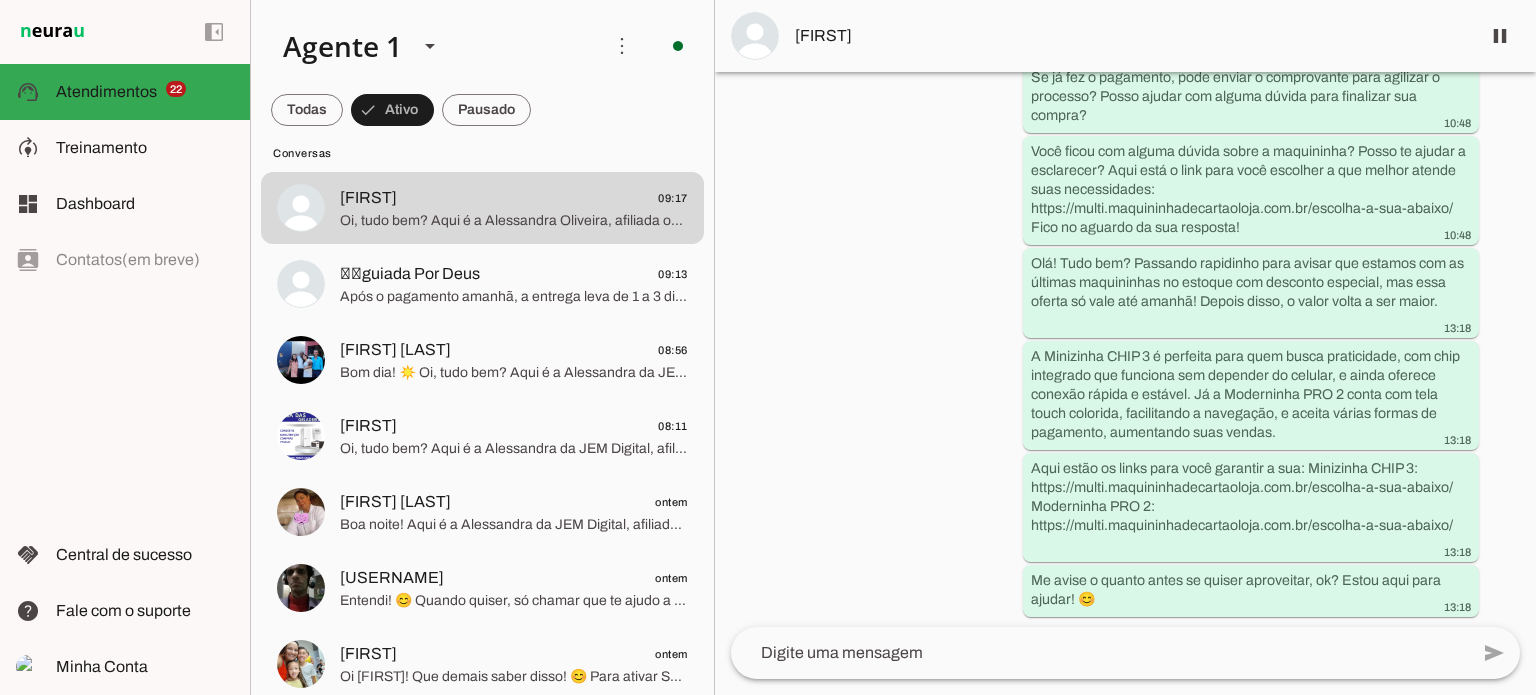 scroll, scrollTop: 3531, scrollLeft: 0, axis: vertical 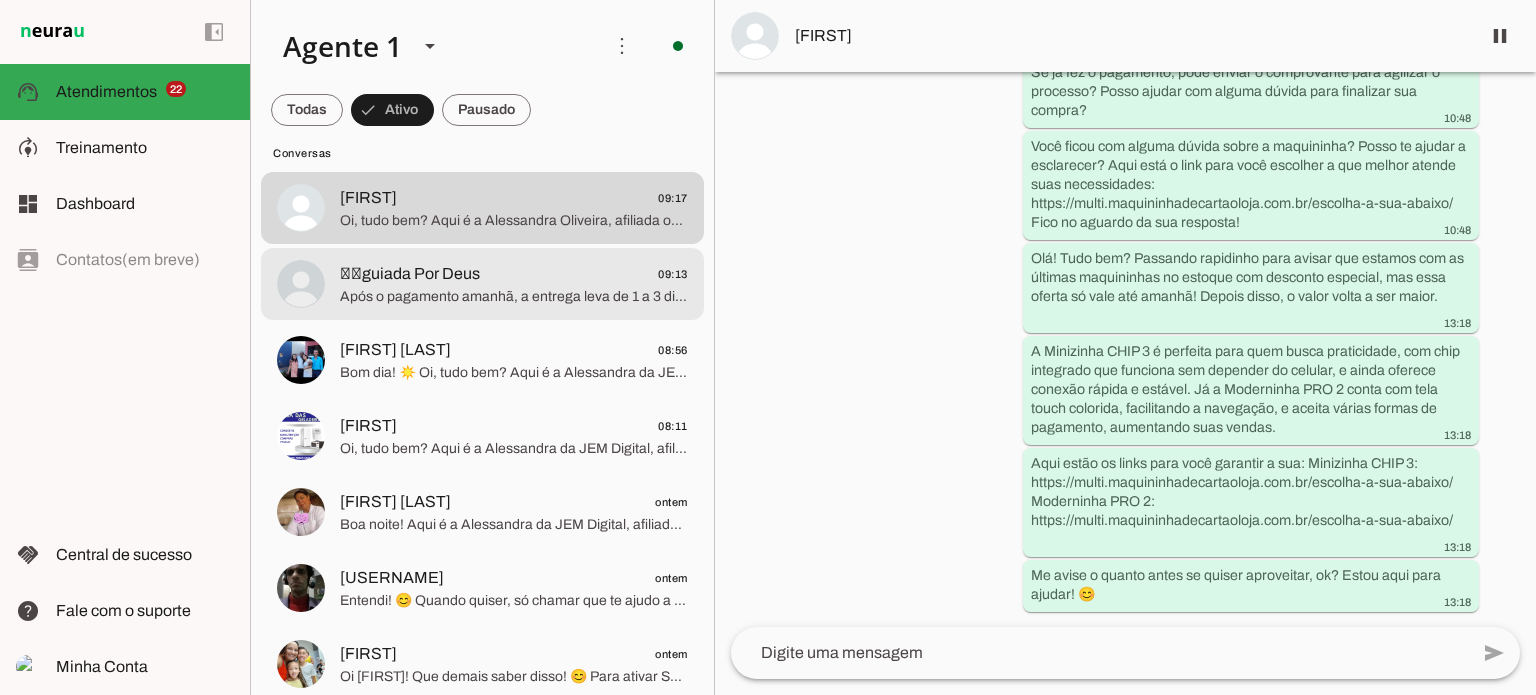 click on "Após o pagamento amanhã, a entrega leva de 1 a 3 dias úteis no Sudeste, e de 5 a 7 dias úteis no Norte e Nordeste. Qual modelo prefere para eu enviar o link? 😊" 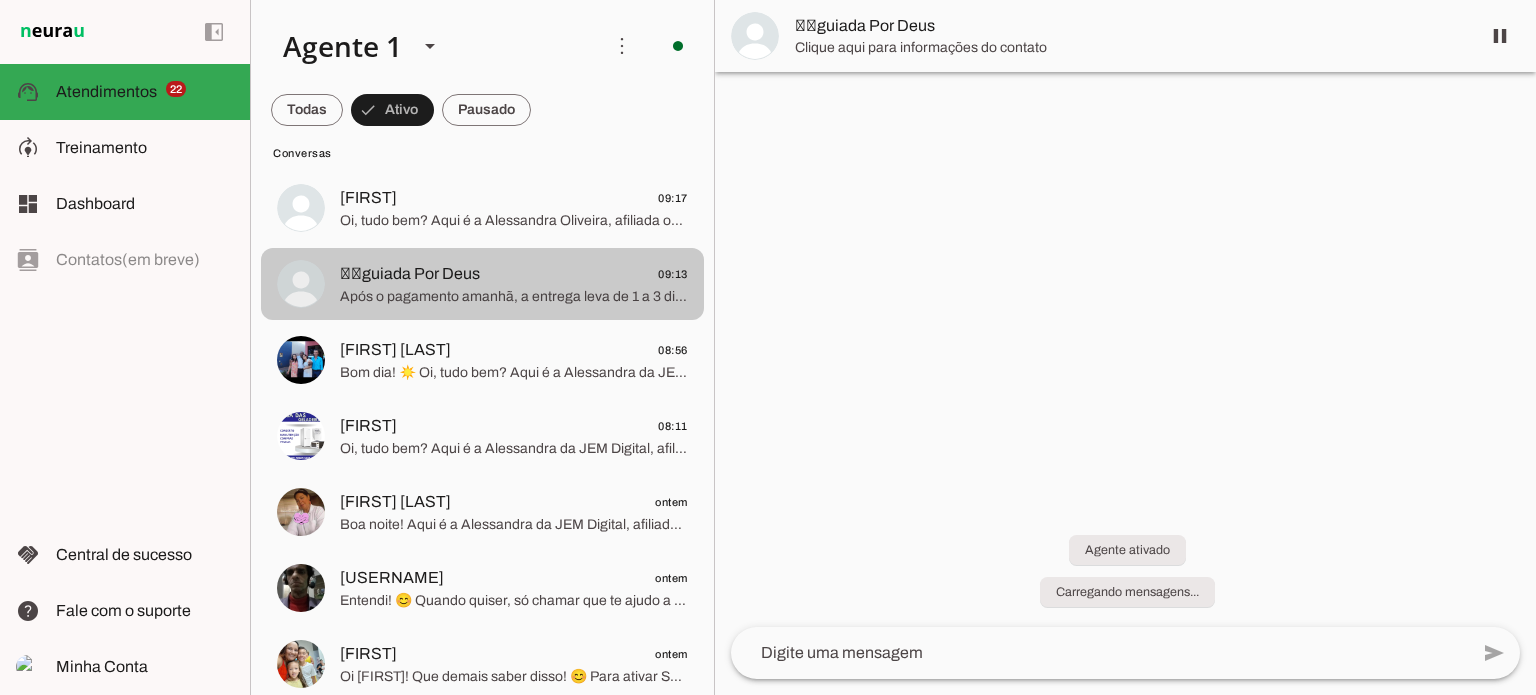 scroll, scrollTop: 0, scrollLeft: 0, axis: both 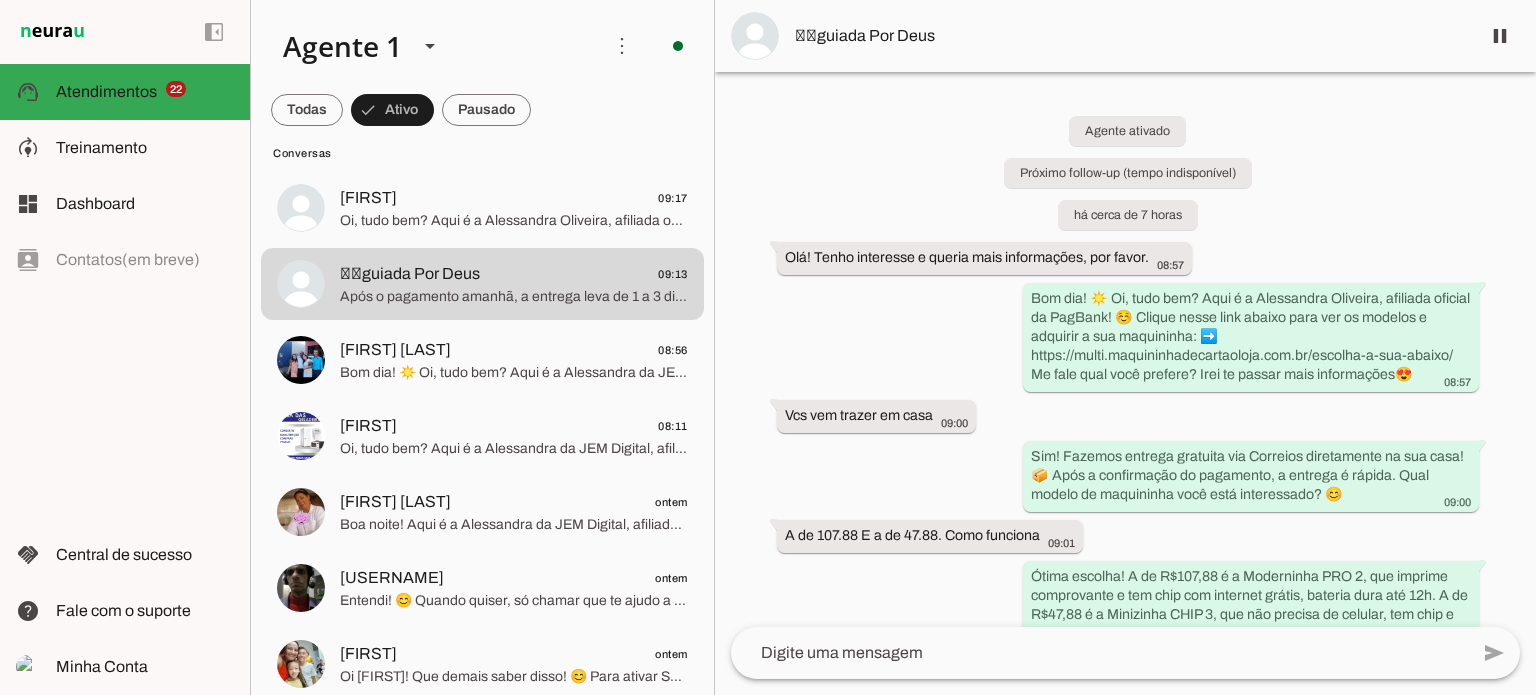 click on "Agente ativado
Próximo follow-up (tempo indisponível)
há cerca de 7 horas
Olá! Tenho interesse e queria mais informações, por favor. 08:57
Bom dia! ☀️ Oi, tudo bem? Aqui é a Alessandra Oliveira, afiliada oficial da PagBank! ☺️ Clique nesse link abaixo para ver os modelos e adquirir a sua maquininha: ➡️ https://multi.maquininhadecartaoloja.com.br/escolha-a-sua-abaixo/
Me fale qual você prefere? Irei te passar mais informações😍 08:57
Vcs vem trazer em casa 09:00
Sim! Fazemos entrega gratuita via Correios diretamente na sua casa! 📦 Após a confirmação do pagamento, a entrega é rápida. Qual modelo de maquininha você está interessado? 😊 09:00
A de 107.88
E a de 47.88. Como funciona 09:01
09:01" at bounding box center (1125, 349) 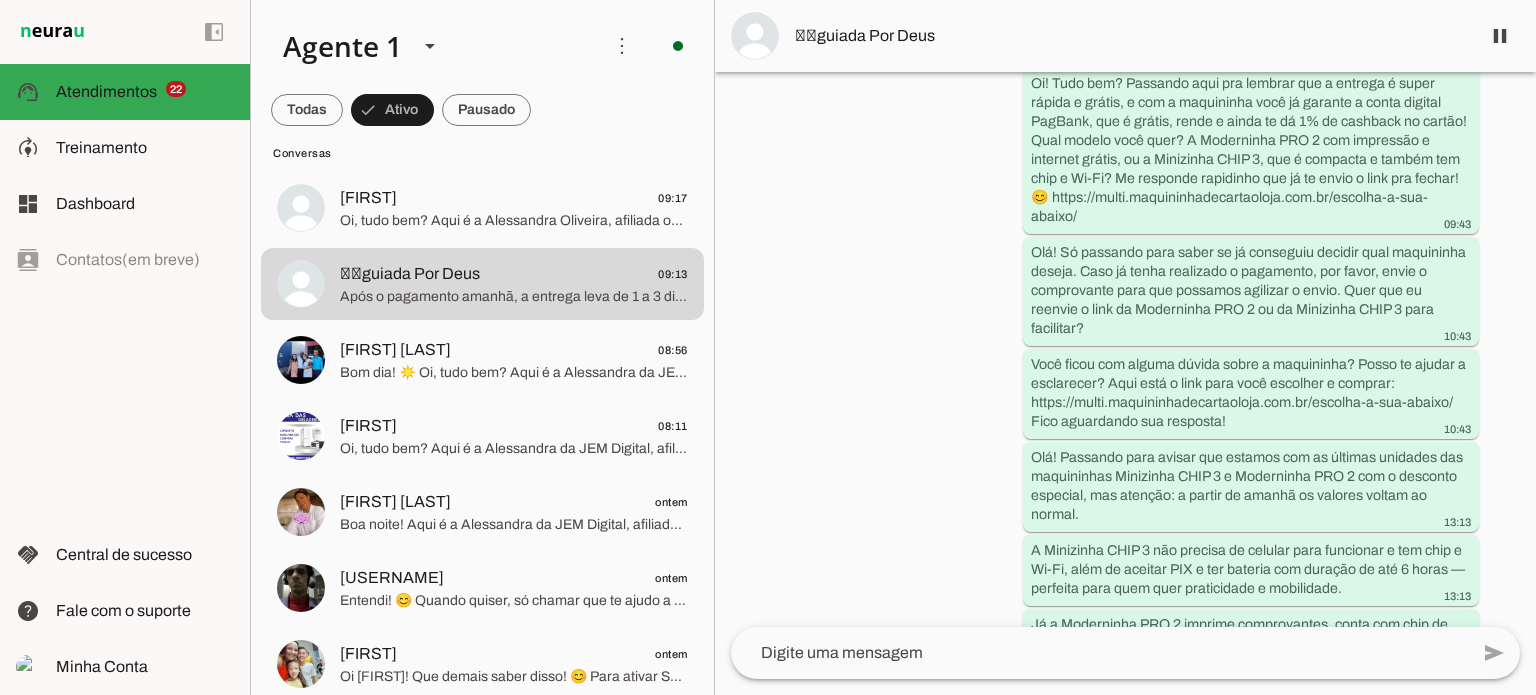 scroll, scrollTop: 1175, scrollLeft: 0, axis: vertical 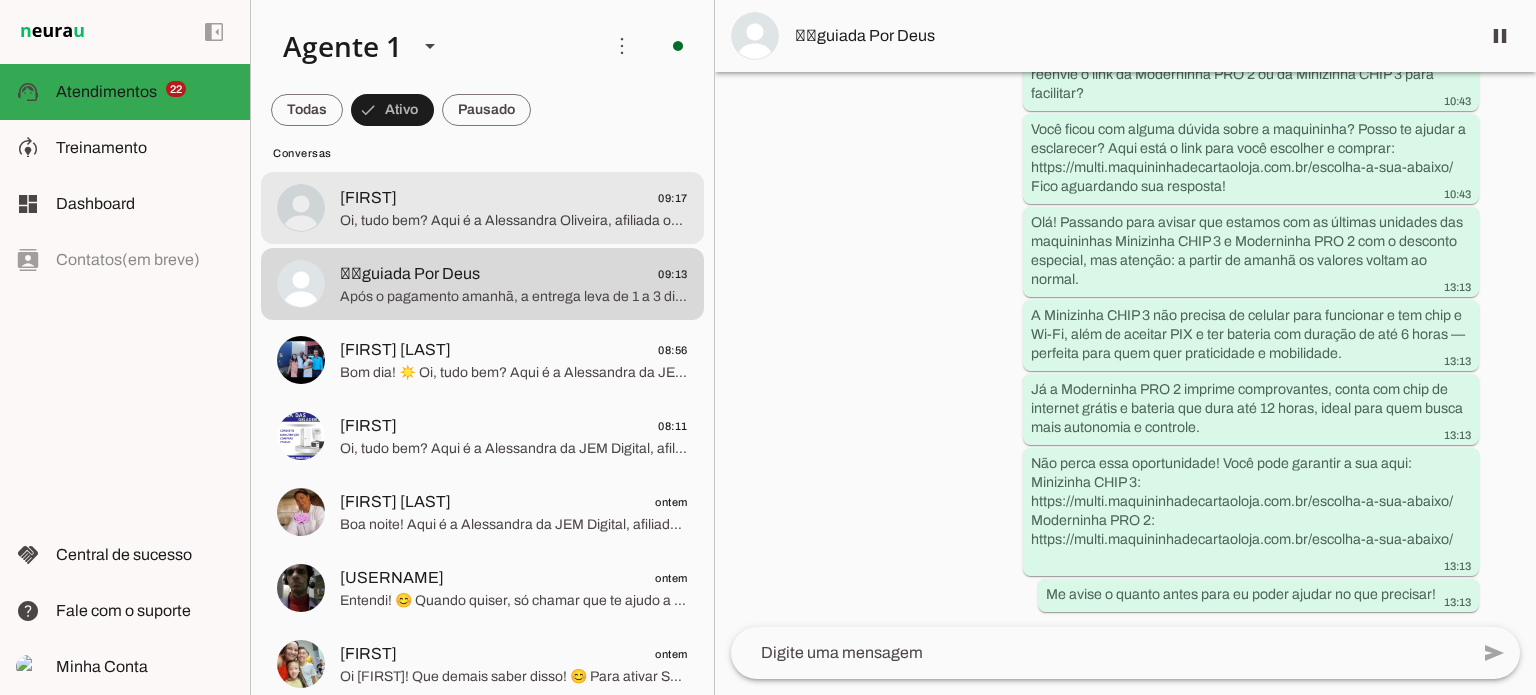 click on "Raimundo
09:17" 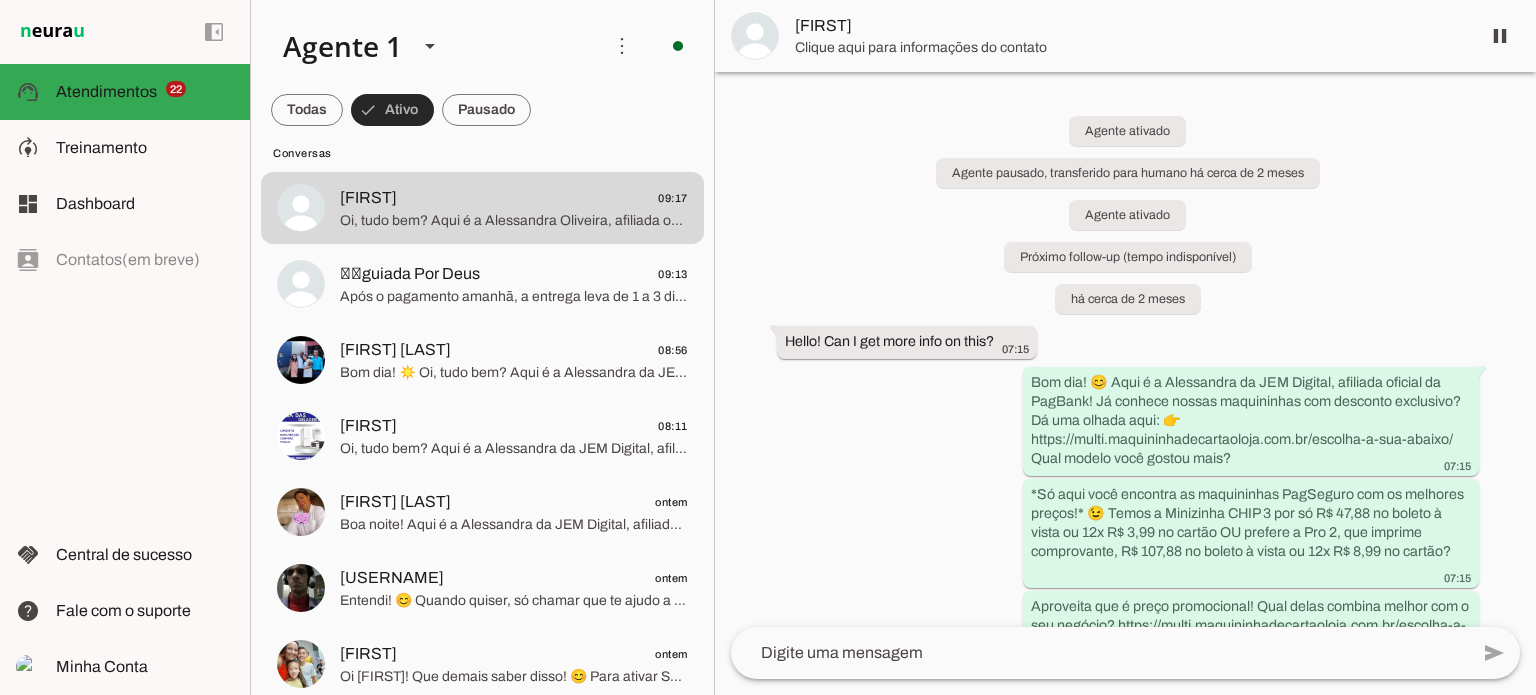 click at bounding box center [392, 110] 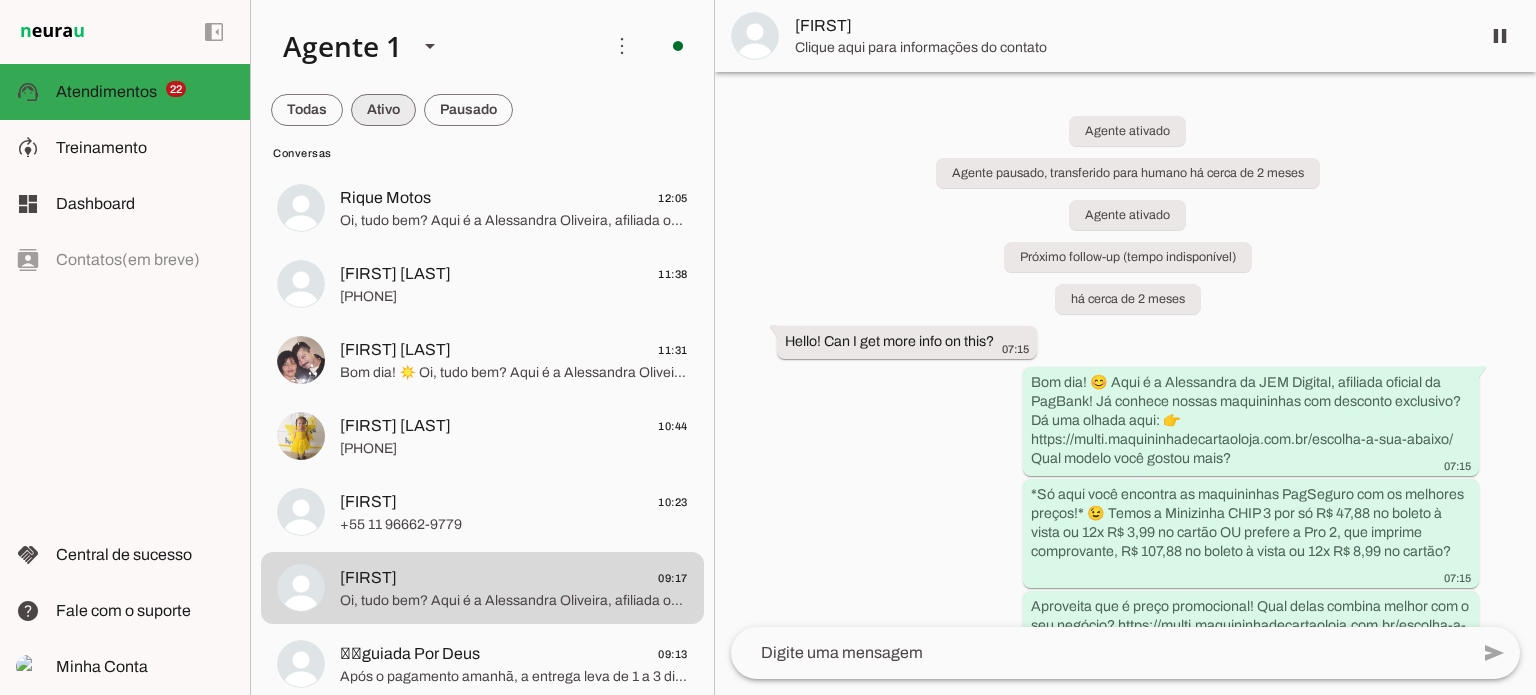 click at bounding box center [307, 110] 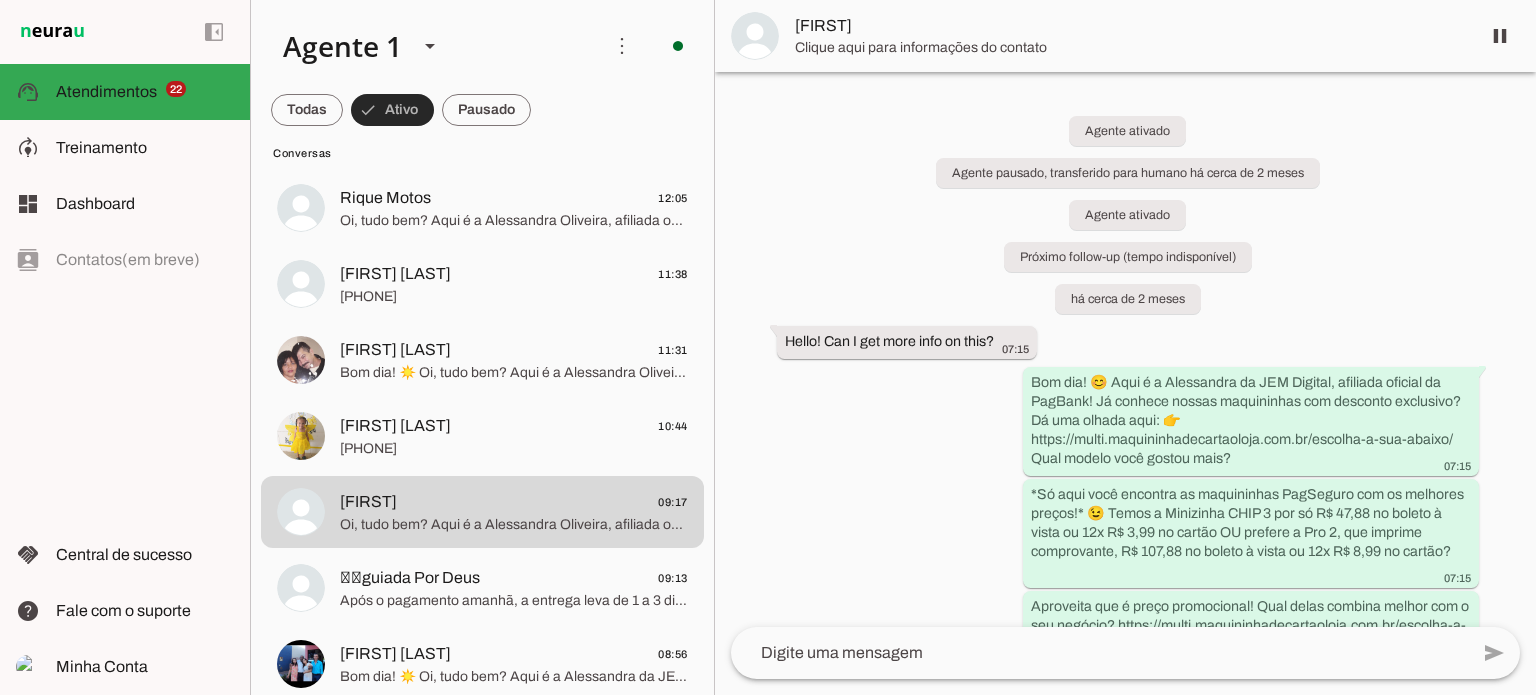 click at bounding box center [392, 110] 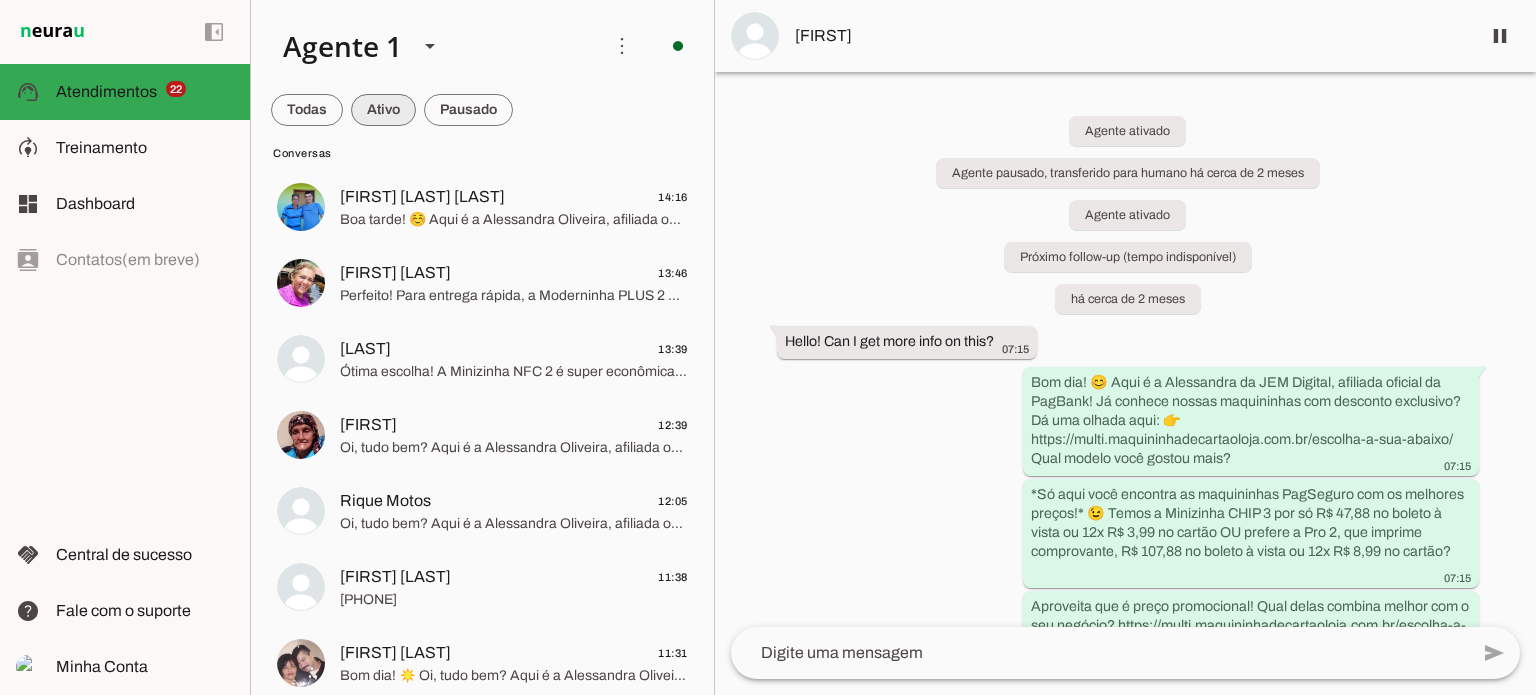 click at bounding box center (307, 110) 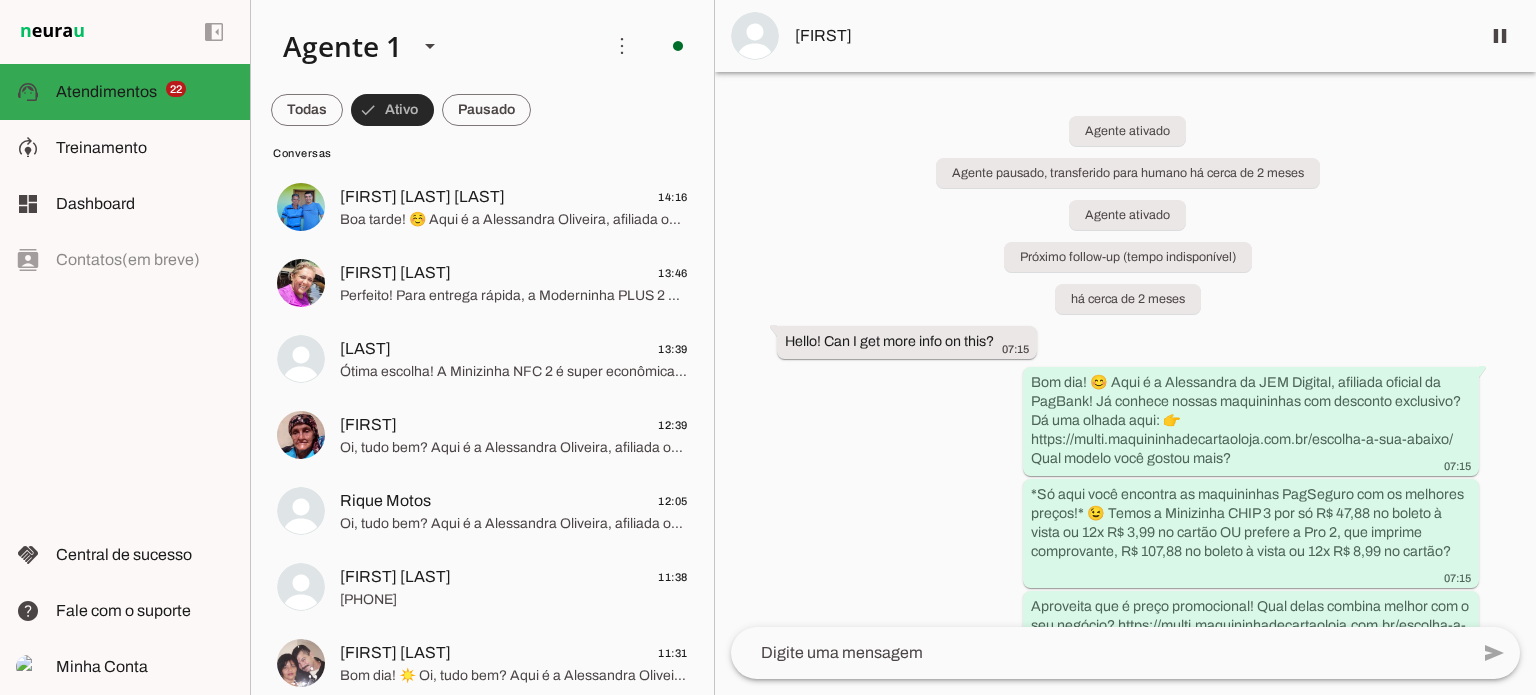 click at bounding box center [392, 110] 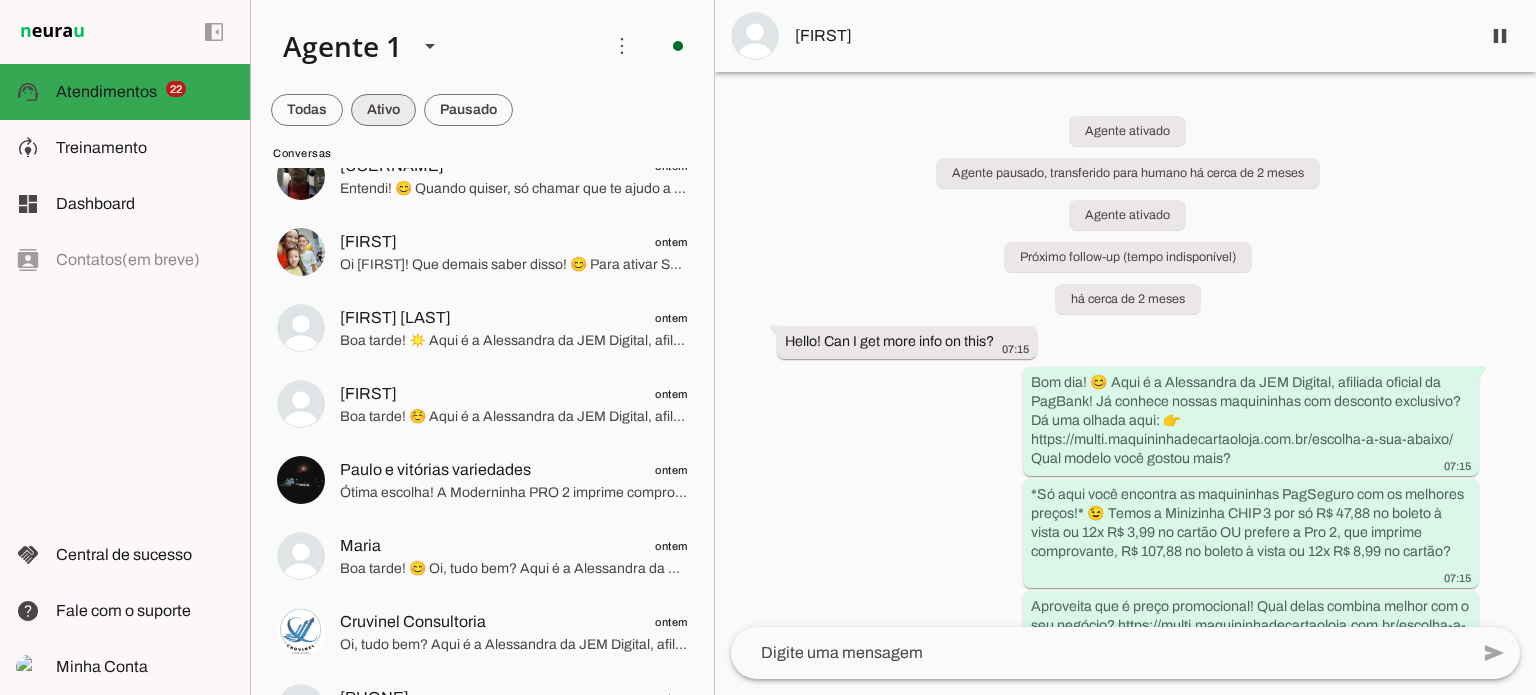 click at bounding box center (307, 110) 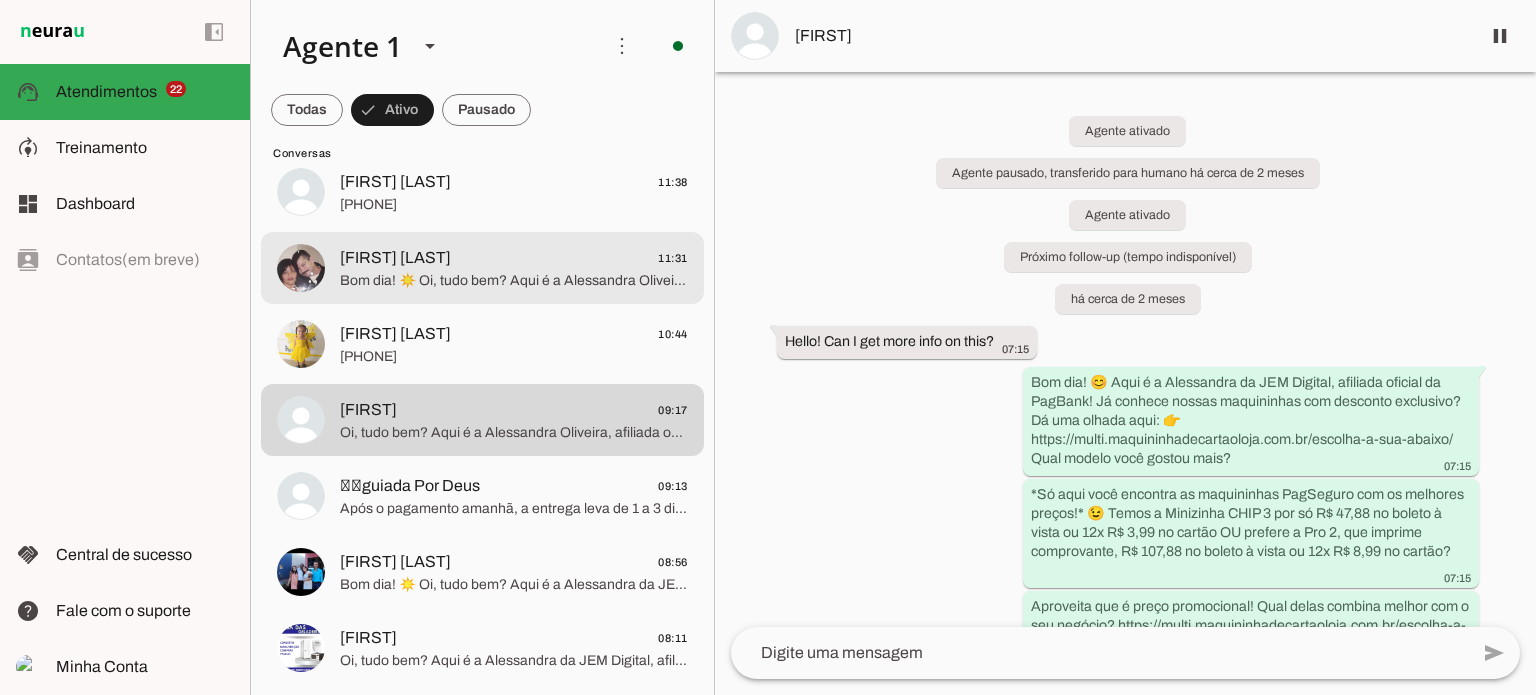 scroll, scrollTop: 0, scrollLeft: 0, axis: both 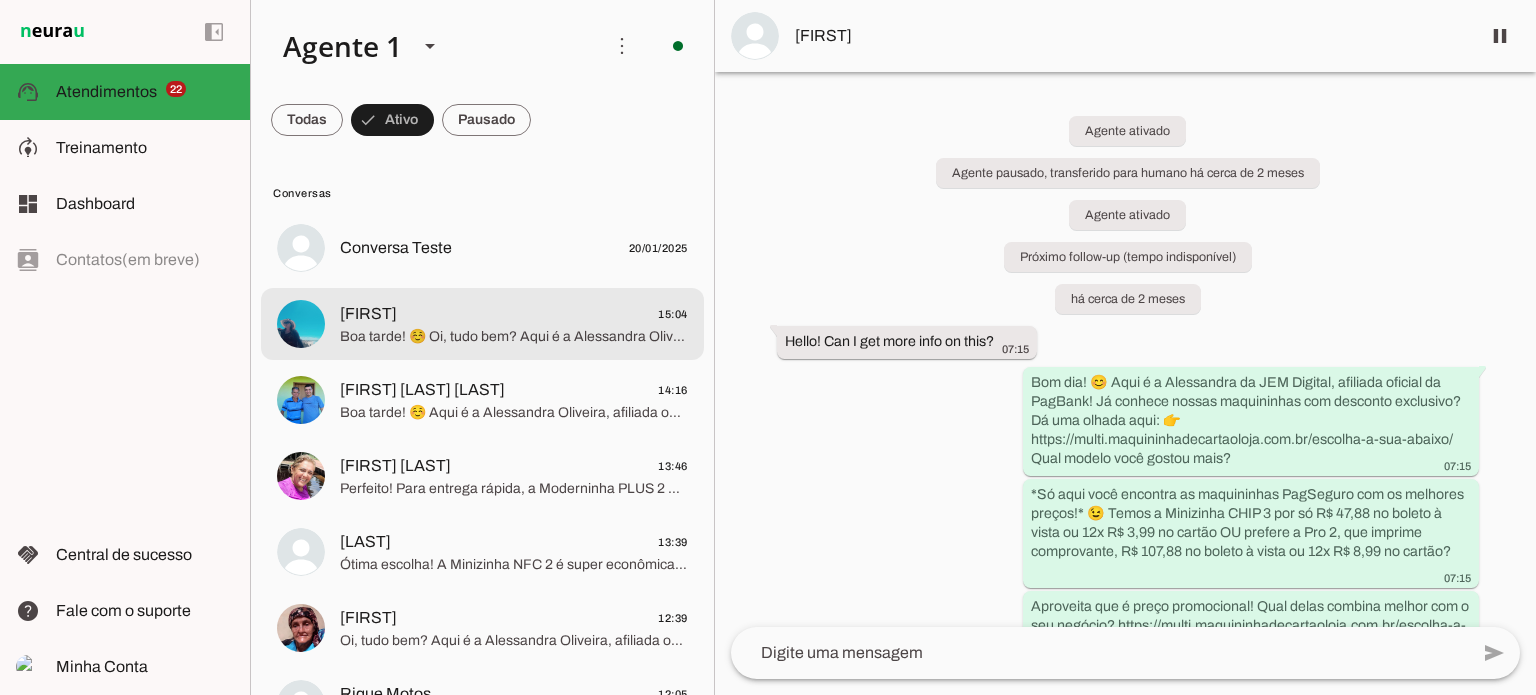click on "Boa tarde! ☺️ Oi, tudo bem? Aqui é a Alessandra Oliveira, afiliada oficial da PagBank! ☺️ Clique nesse link abaixo para ver os modelos e adquirir a sua maquininha: ➡️ https://multi.maquininhadecartaoloja.com.br/escolha-a-sua-abaixo/
Me fale qual você prefere? Irei te passar mais informações😍" 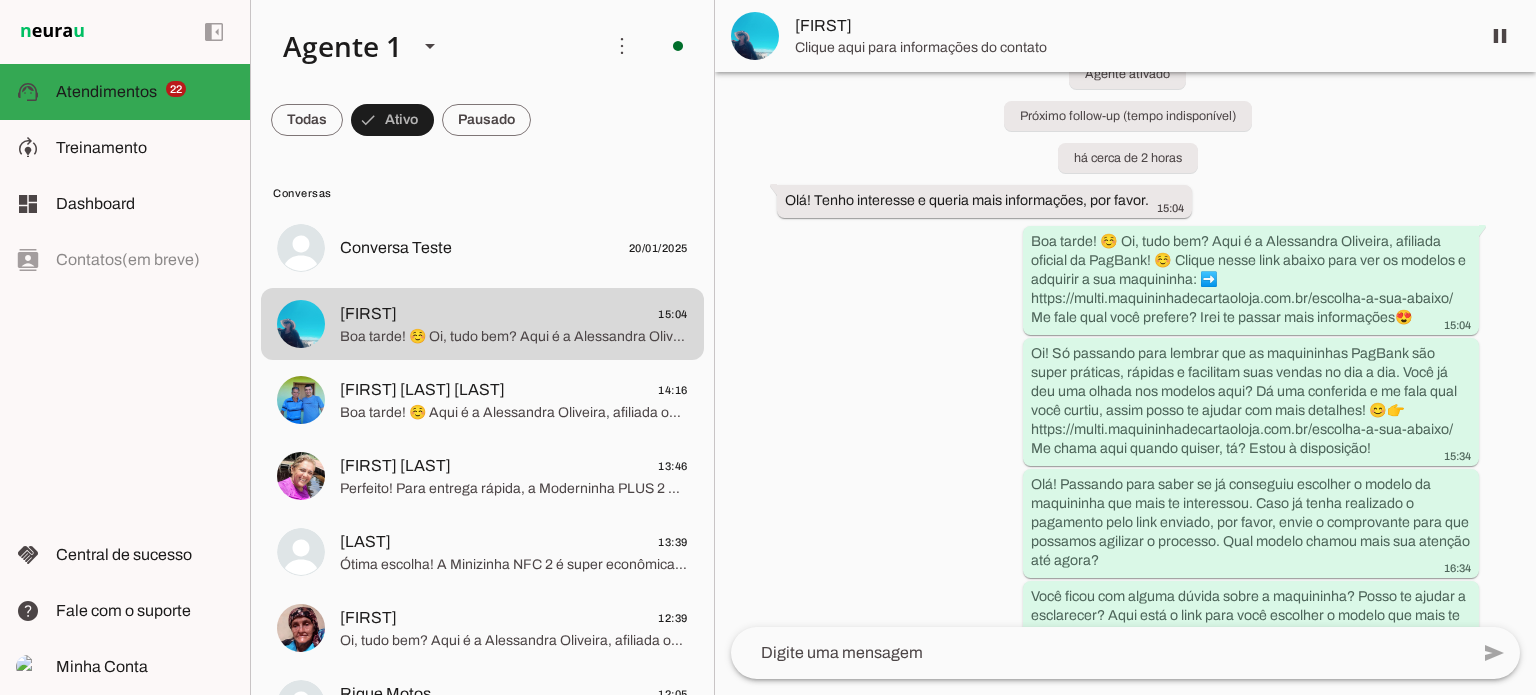 scroll, scrollTop: 0, scrollLeft: 0, axis: both 